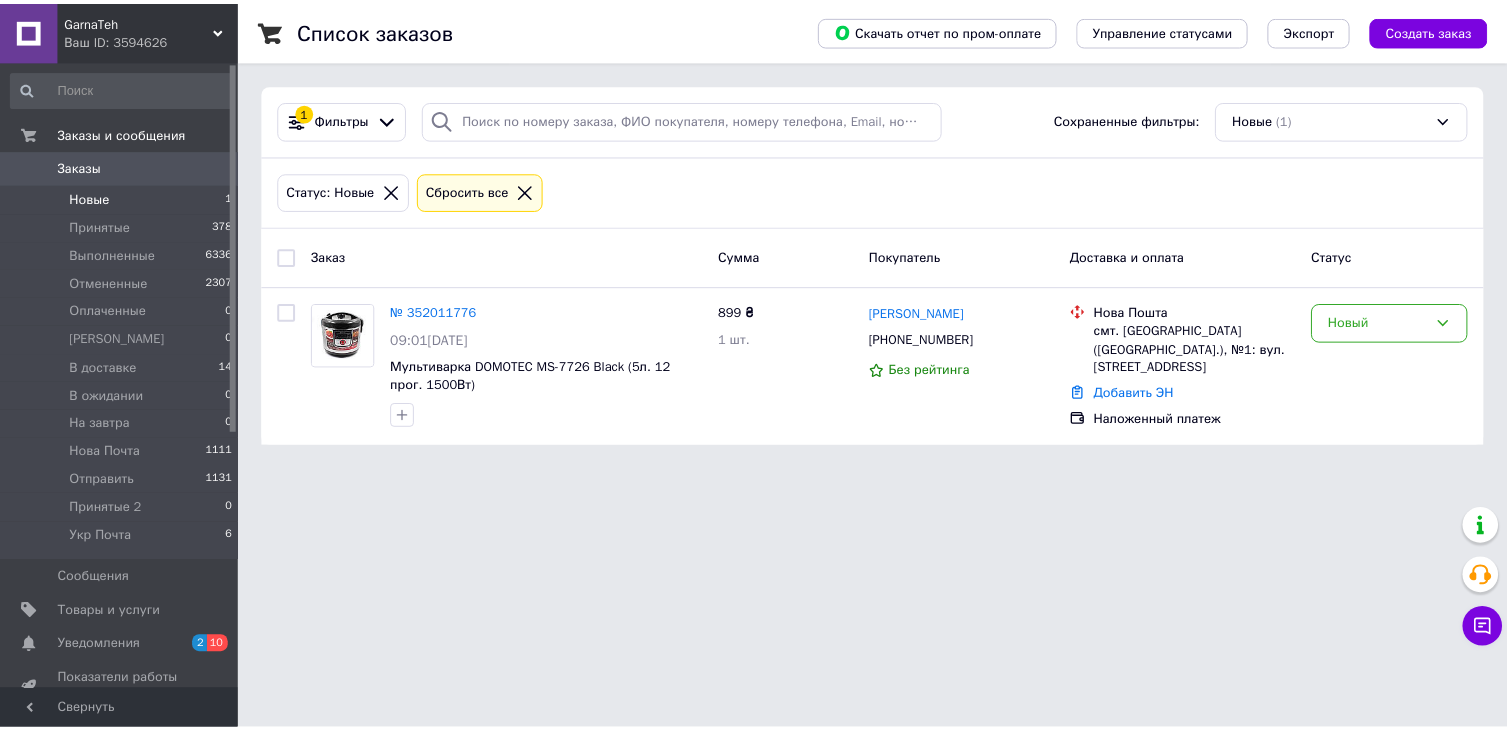 scroll, scrollTop: 0, scrollLeft: 0, axis: both 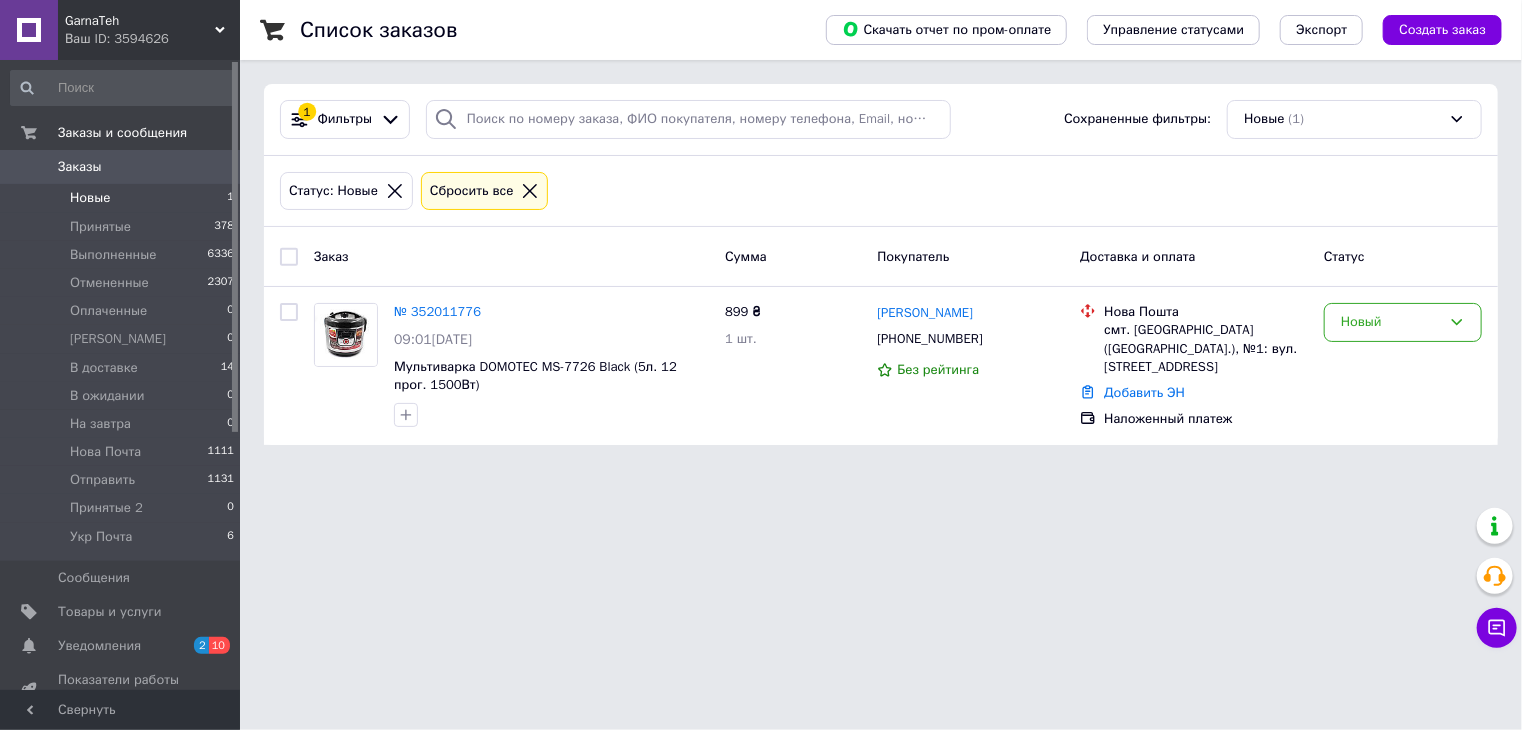 click on "Новые" at bounding box center [90, 198] 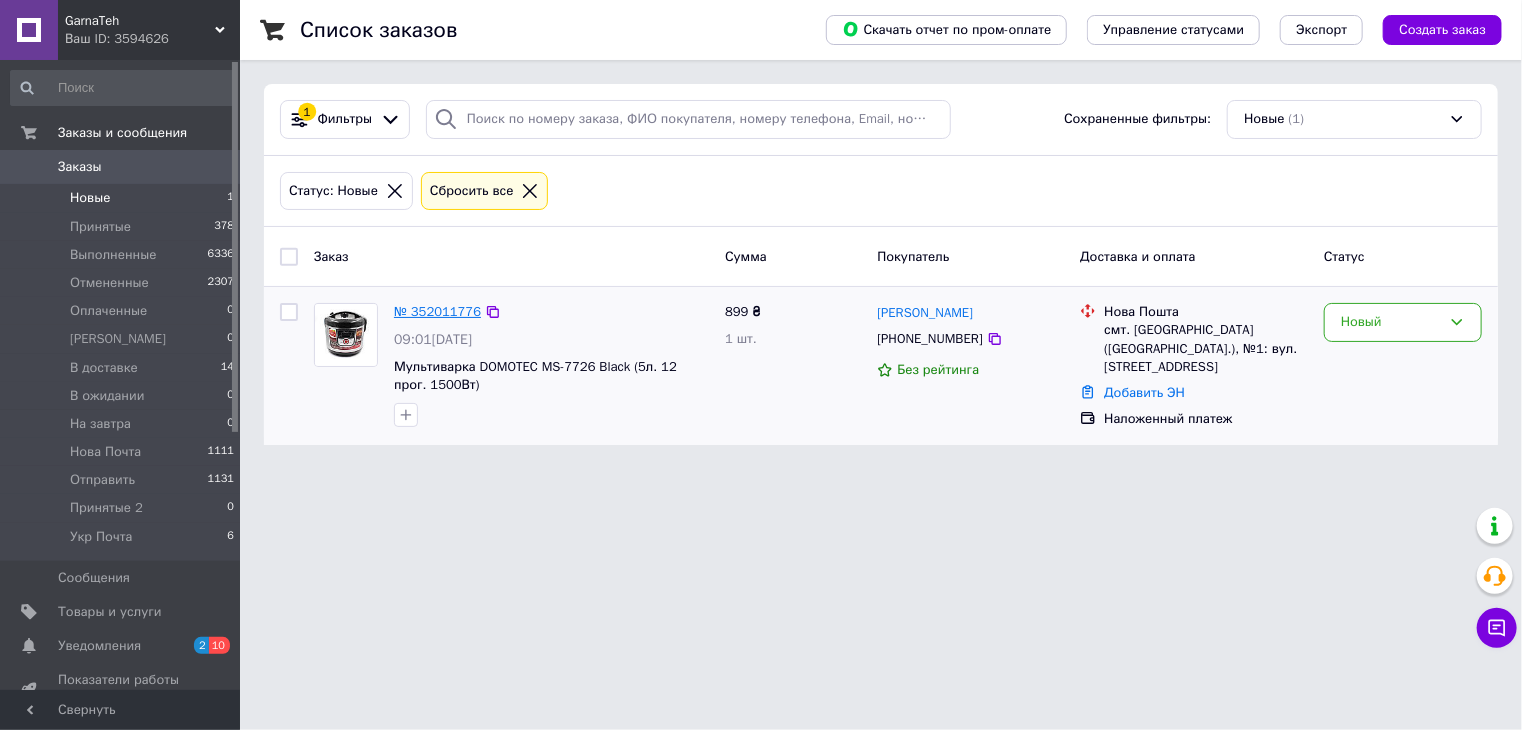 click on "№ 352011776" at bounding box center [437, 311] 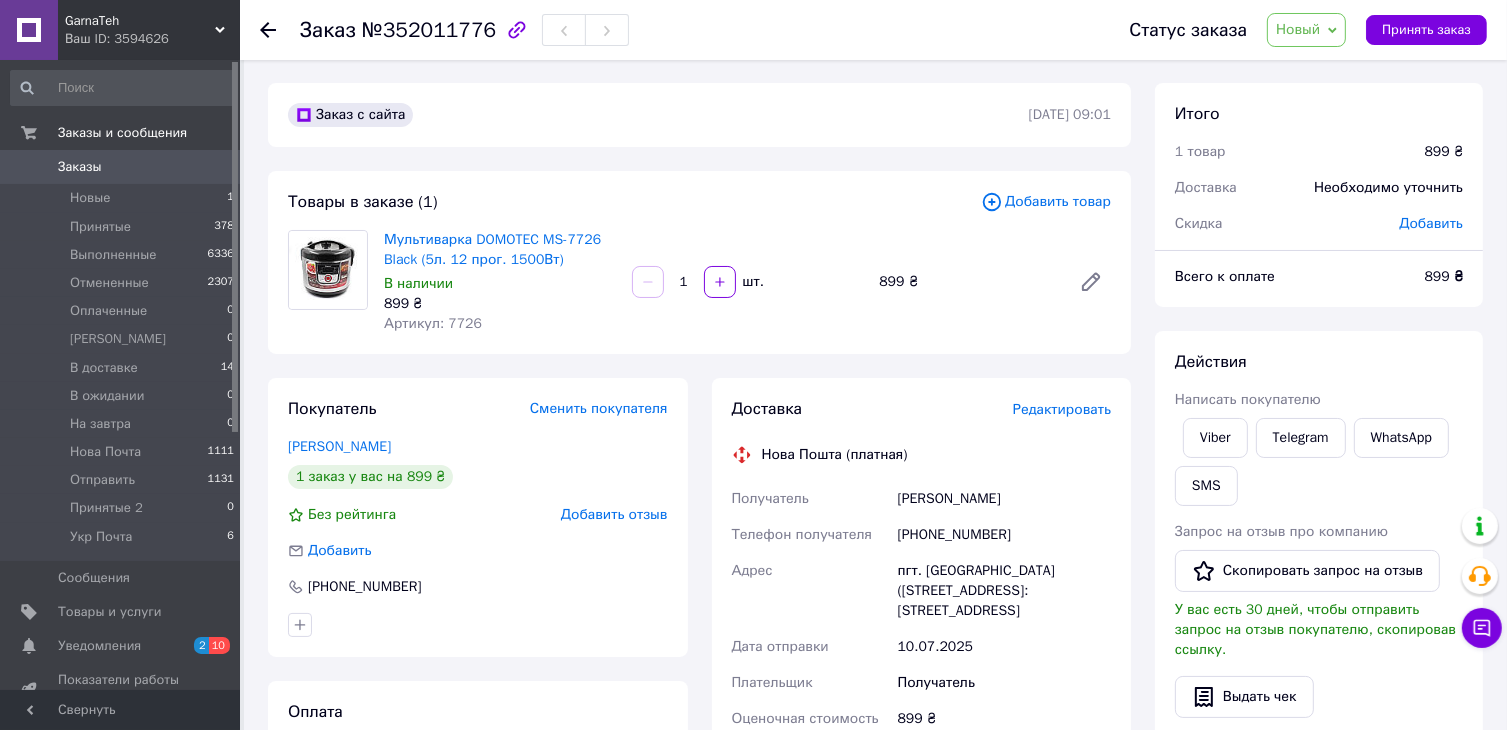 scroll, scrollTop: 0, scrollLeft: 0, axis: both 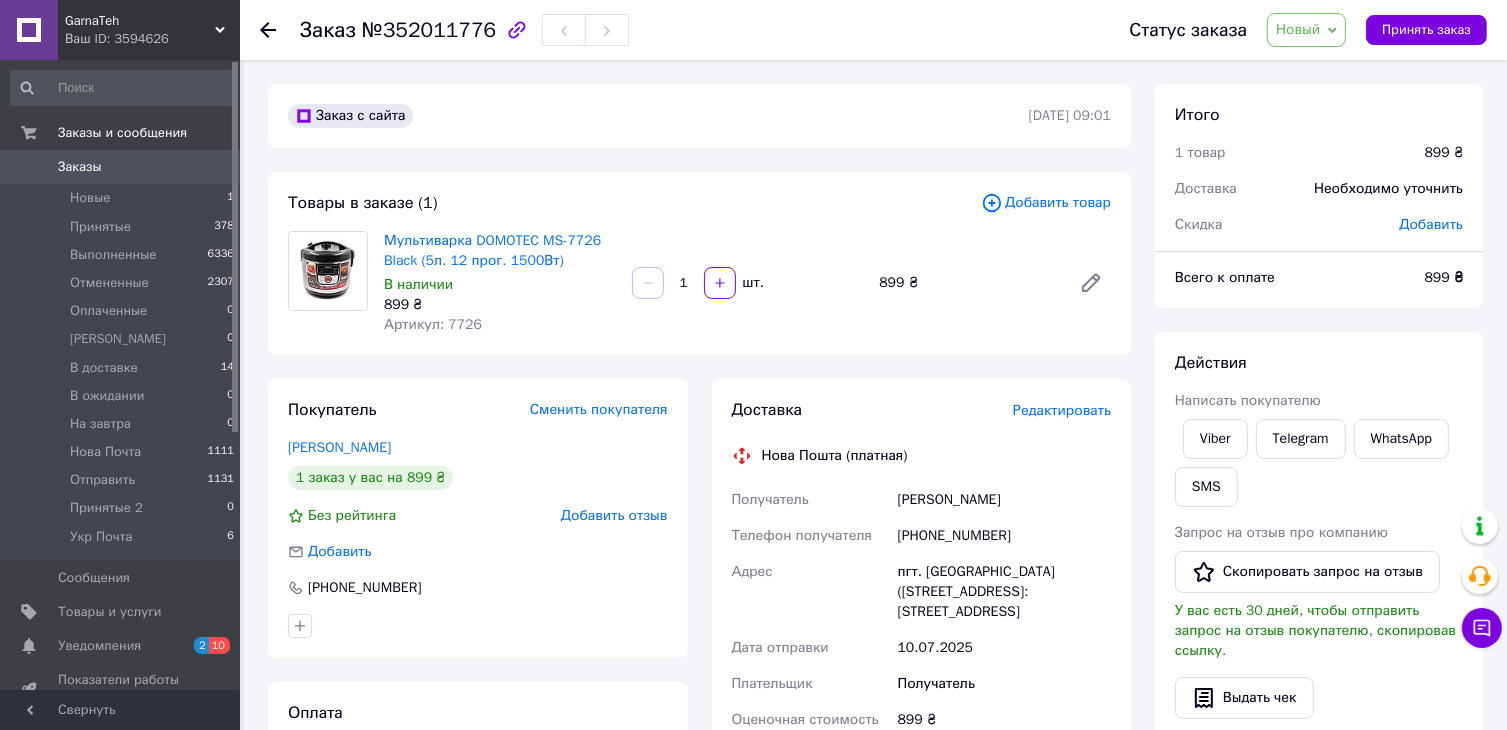 click on "Новый" at bounding box center [1306, 30] 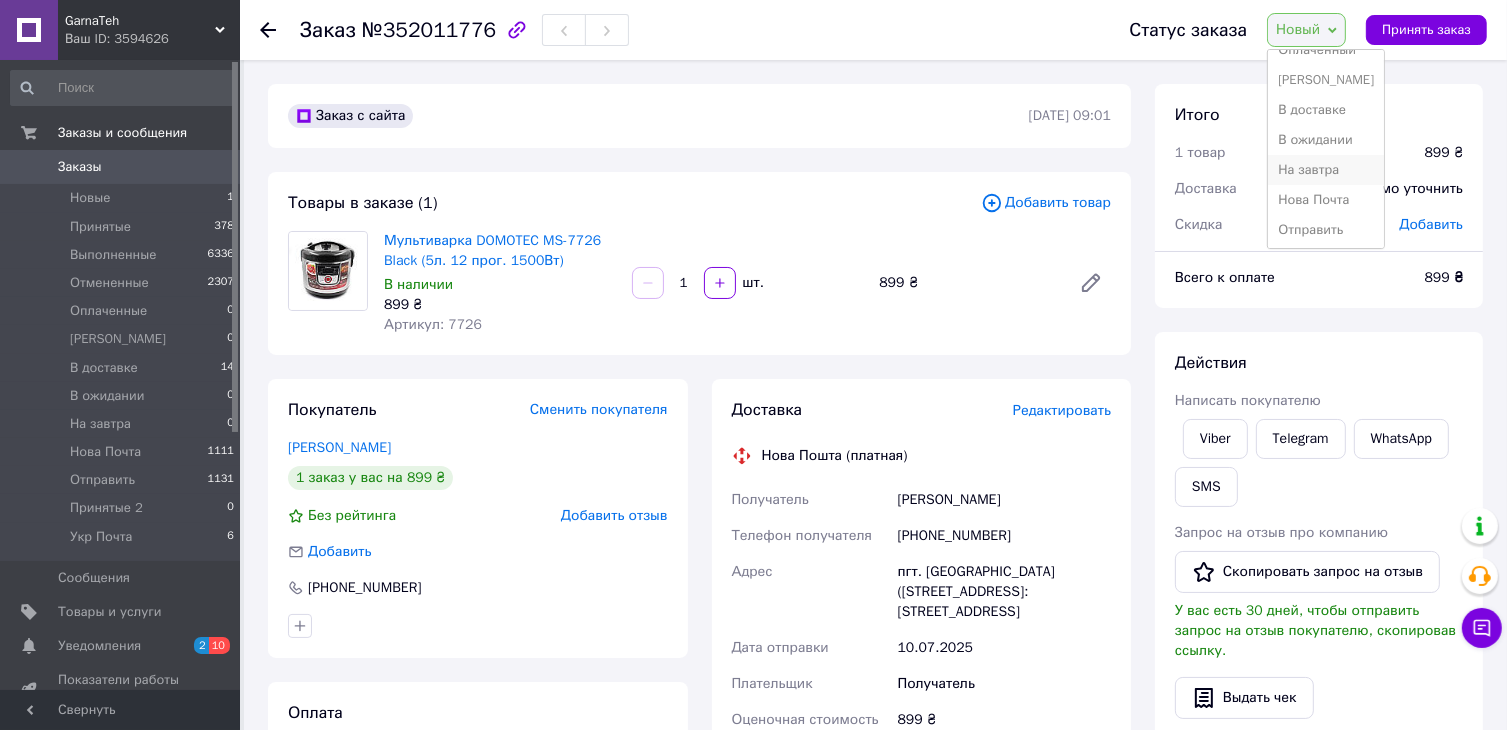 scroll, scrollTop: 172, scrollLeft: 0, axis: vertical 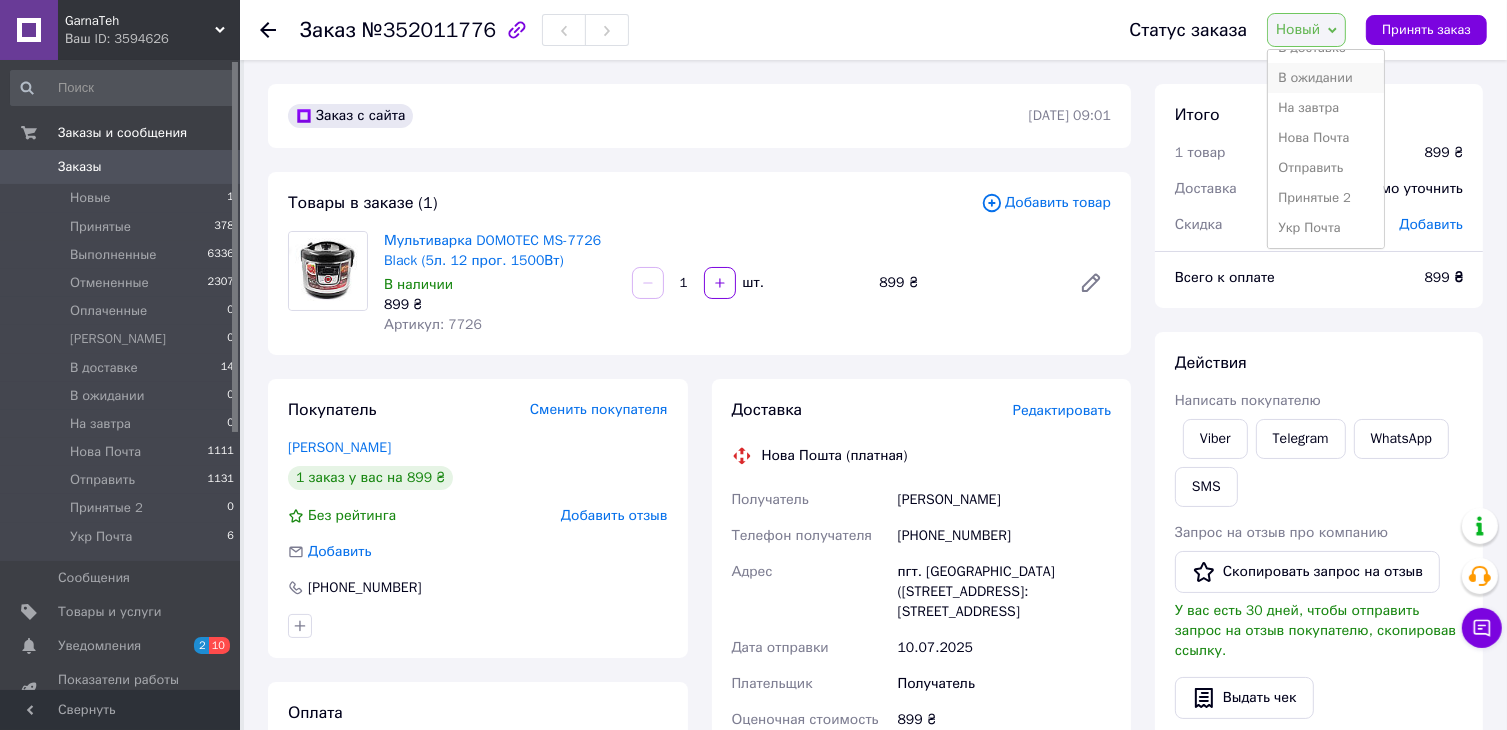 click on "В ожидании" at bounding box center (1326, 78) 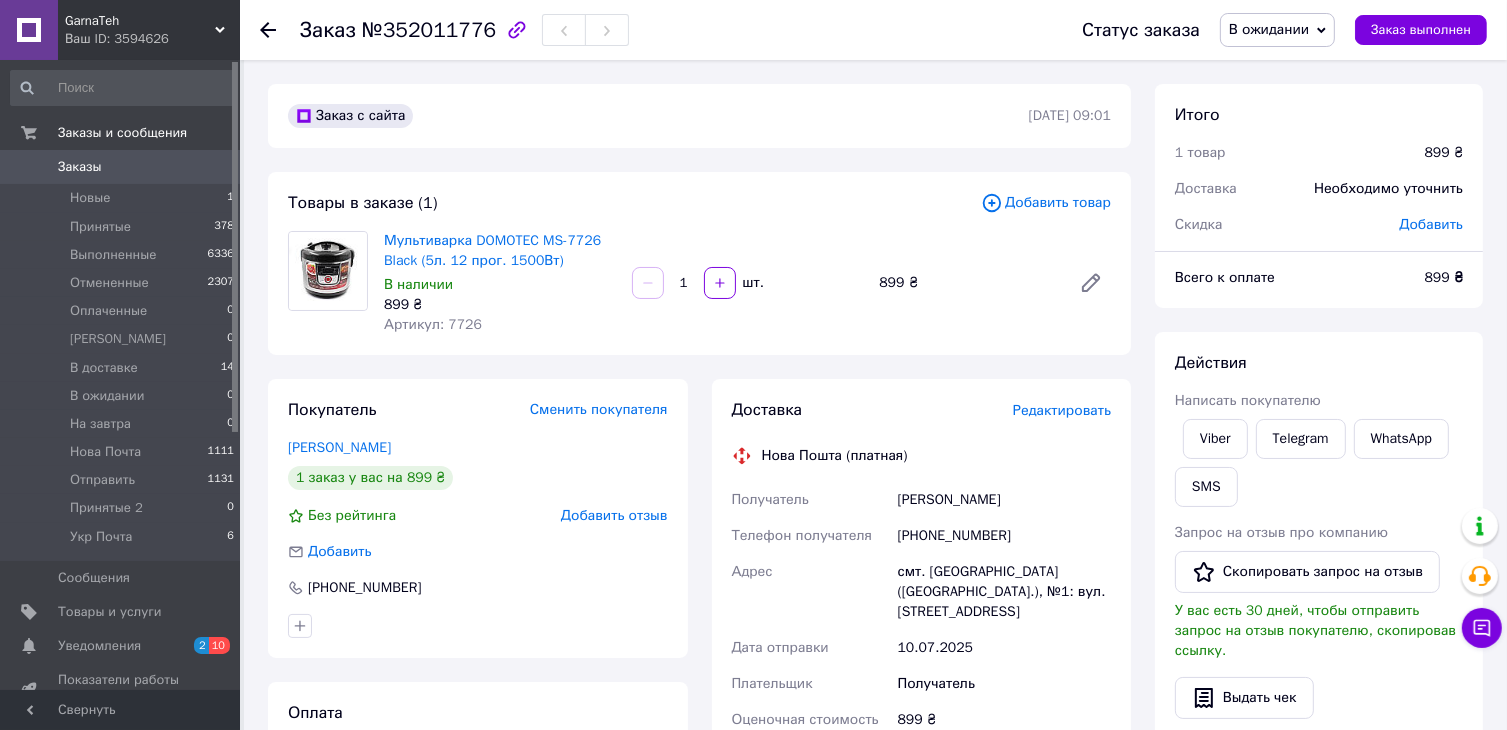 click 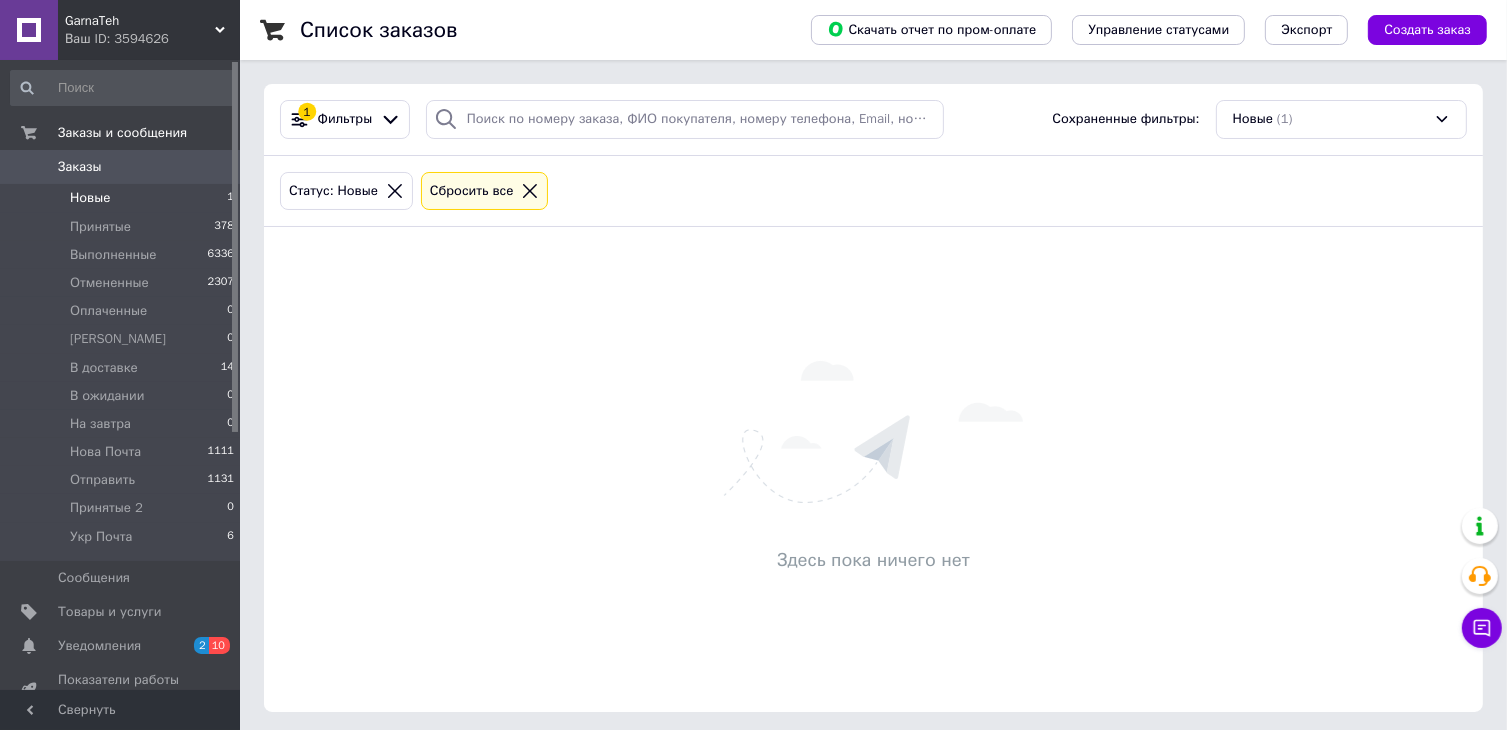 click on "Новые" at bounding box center (90, 198) 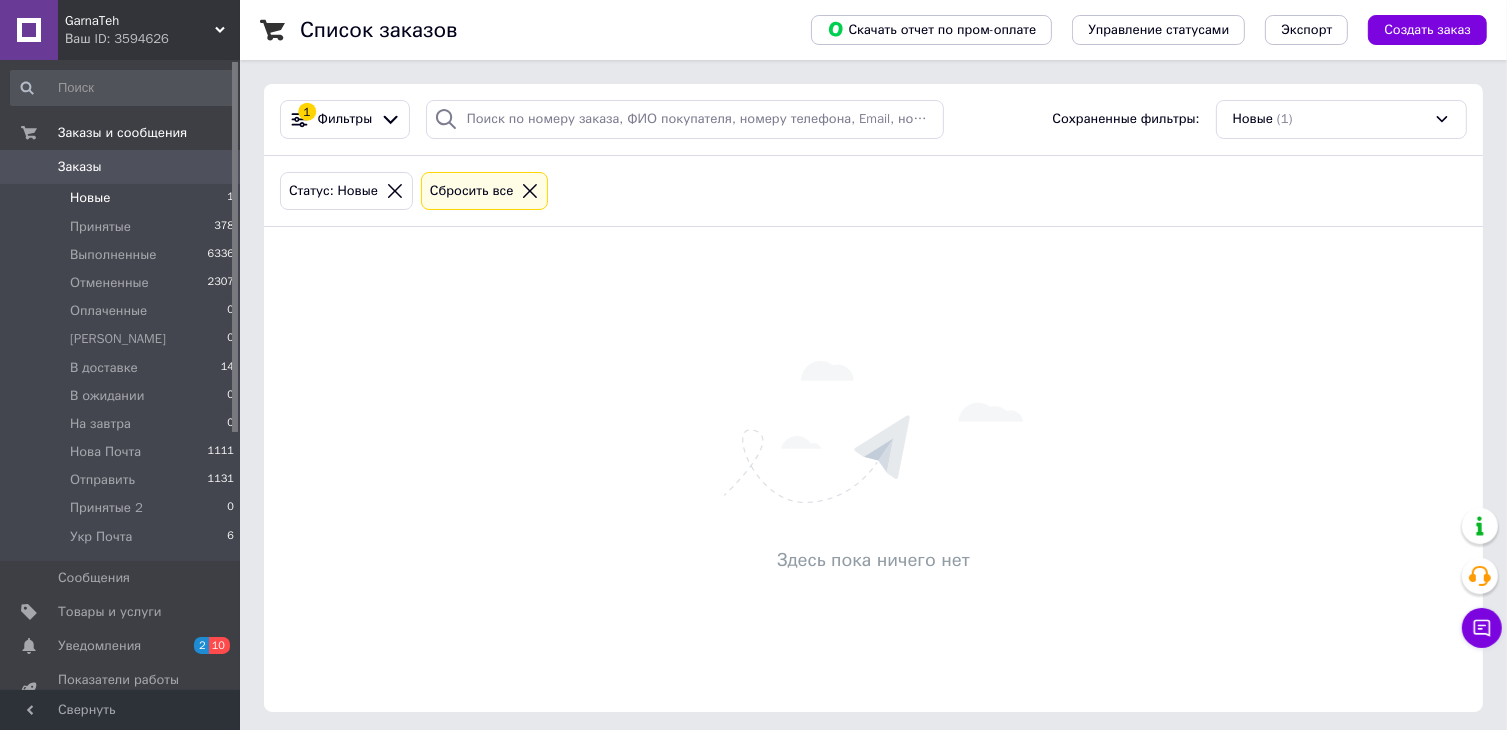 click on "Новые 1" at bounding box center [123, 198] 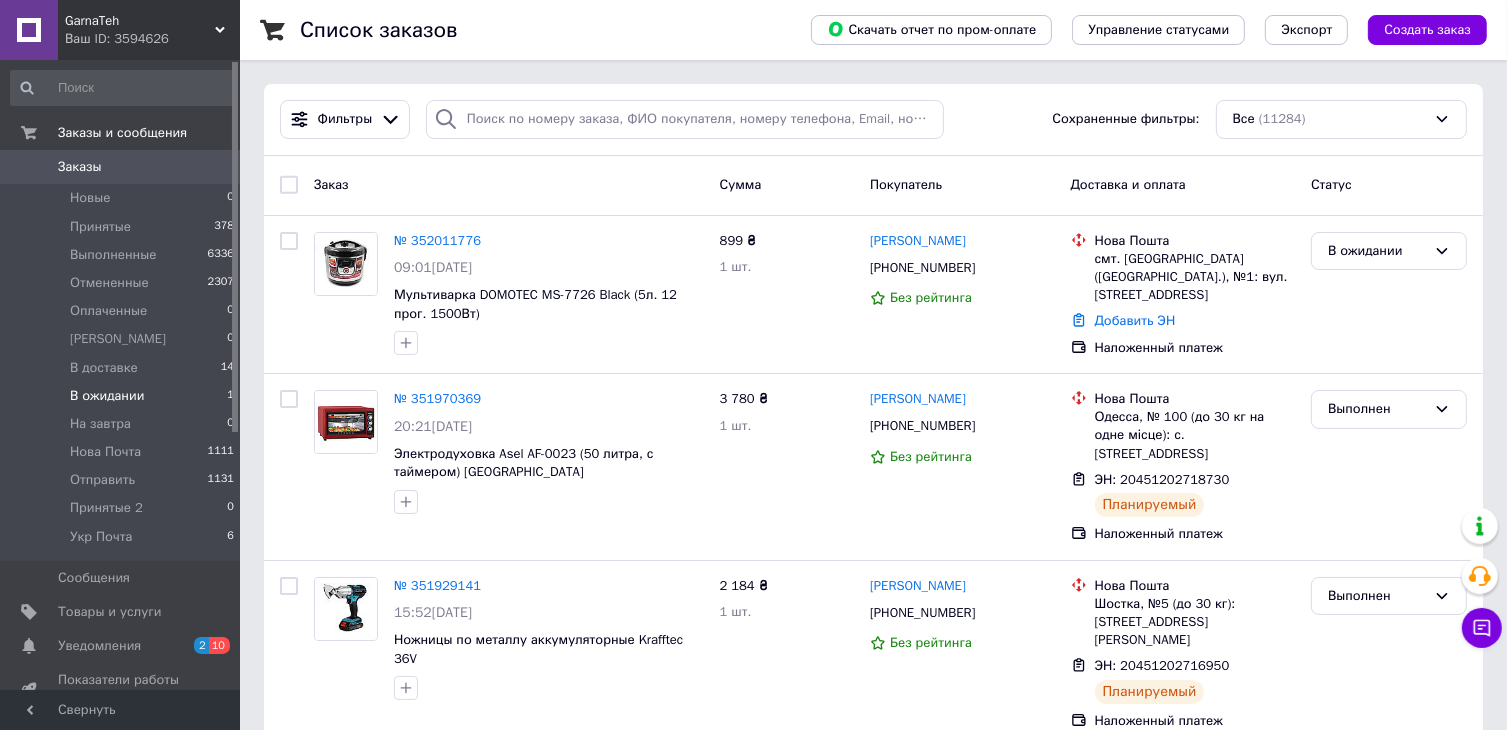 click on "В ожидании" at bounding box center [107, 396] 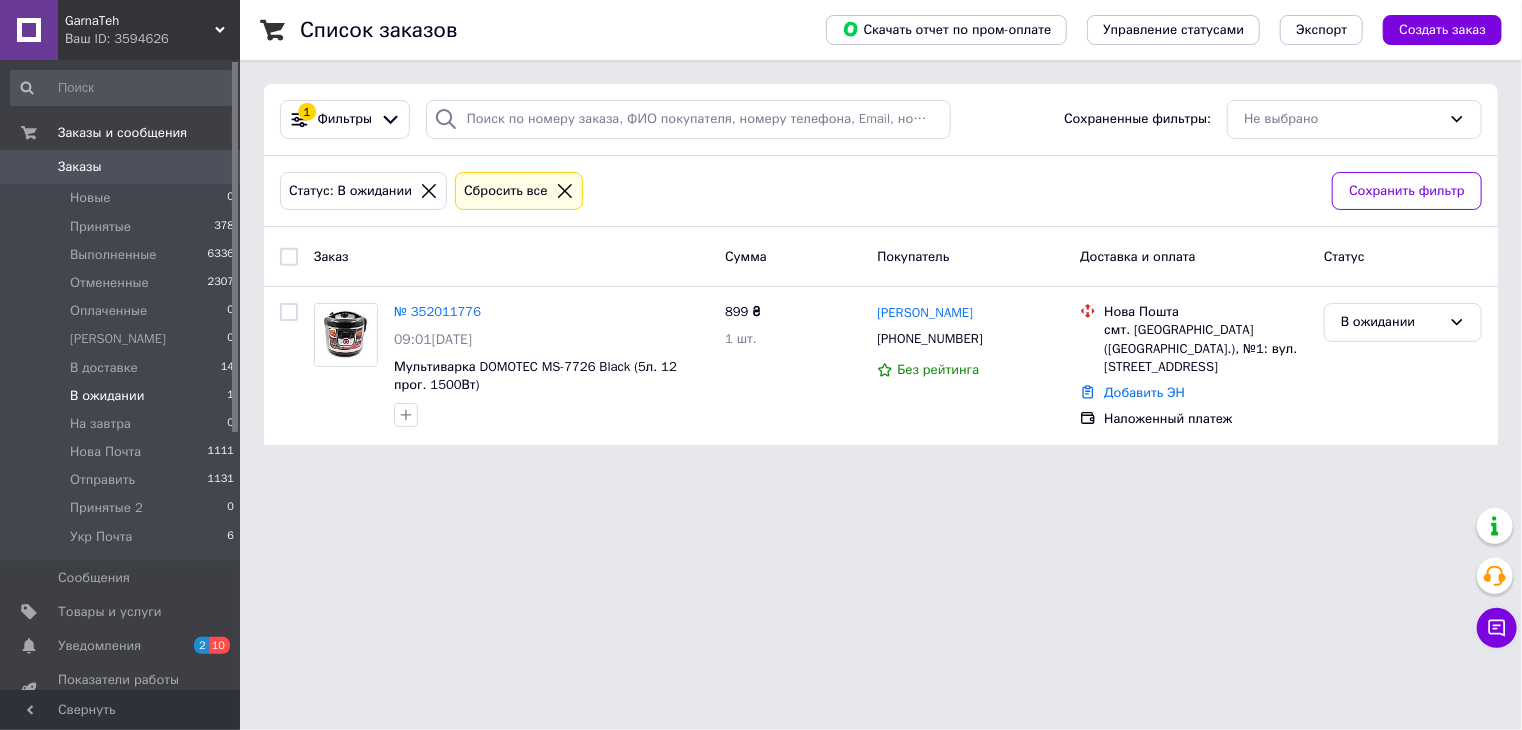 click on "В ожидании" at bounding box center [107, 396] 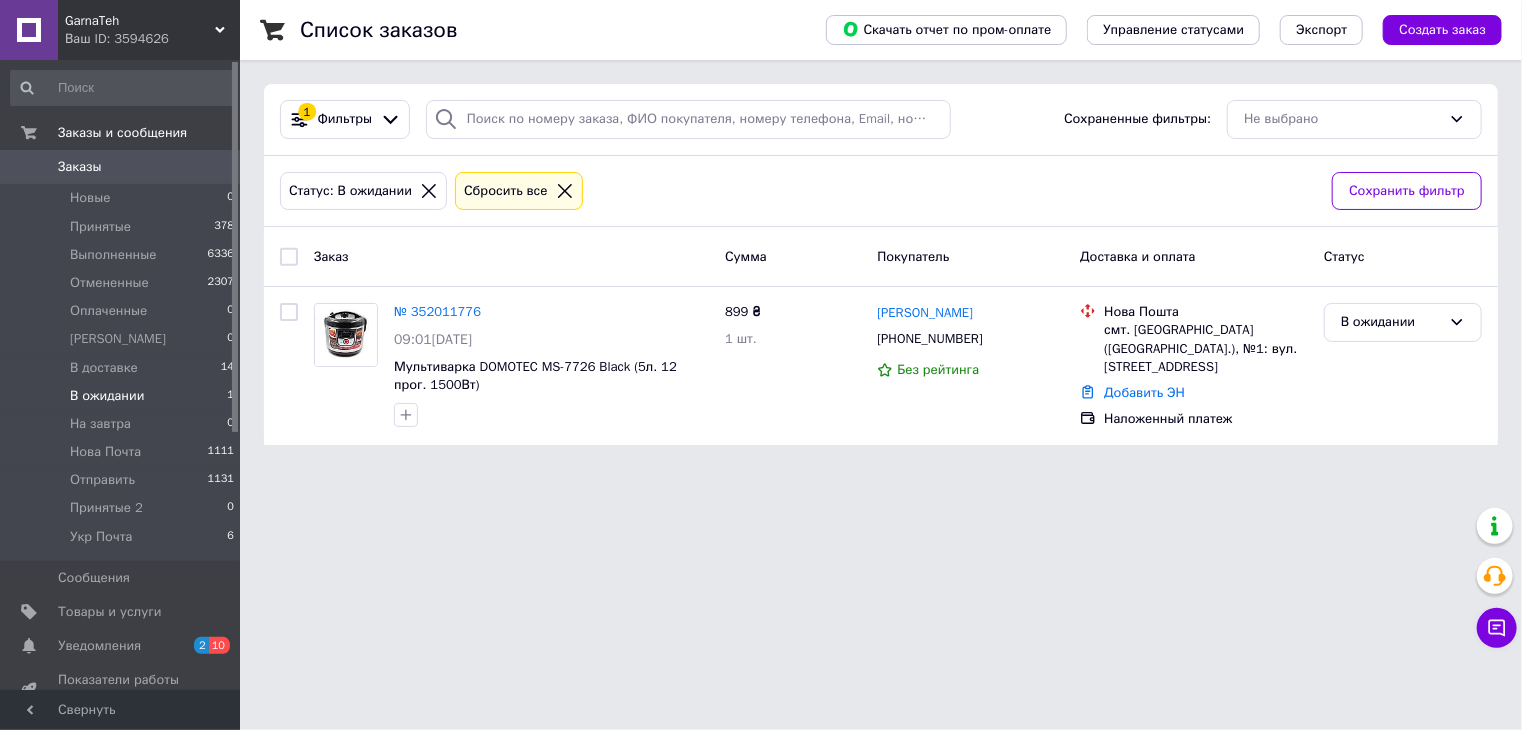 drag, startPoint x: 135, startPoint y: 397, endPoint x: 358, endPoint y: 561, distance: 276.81223 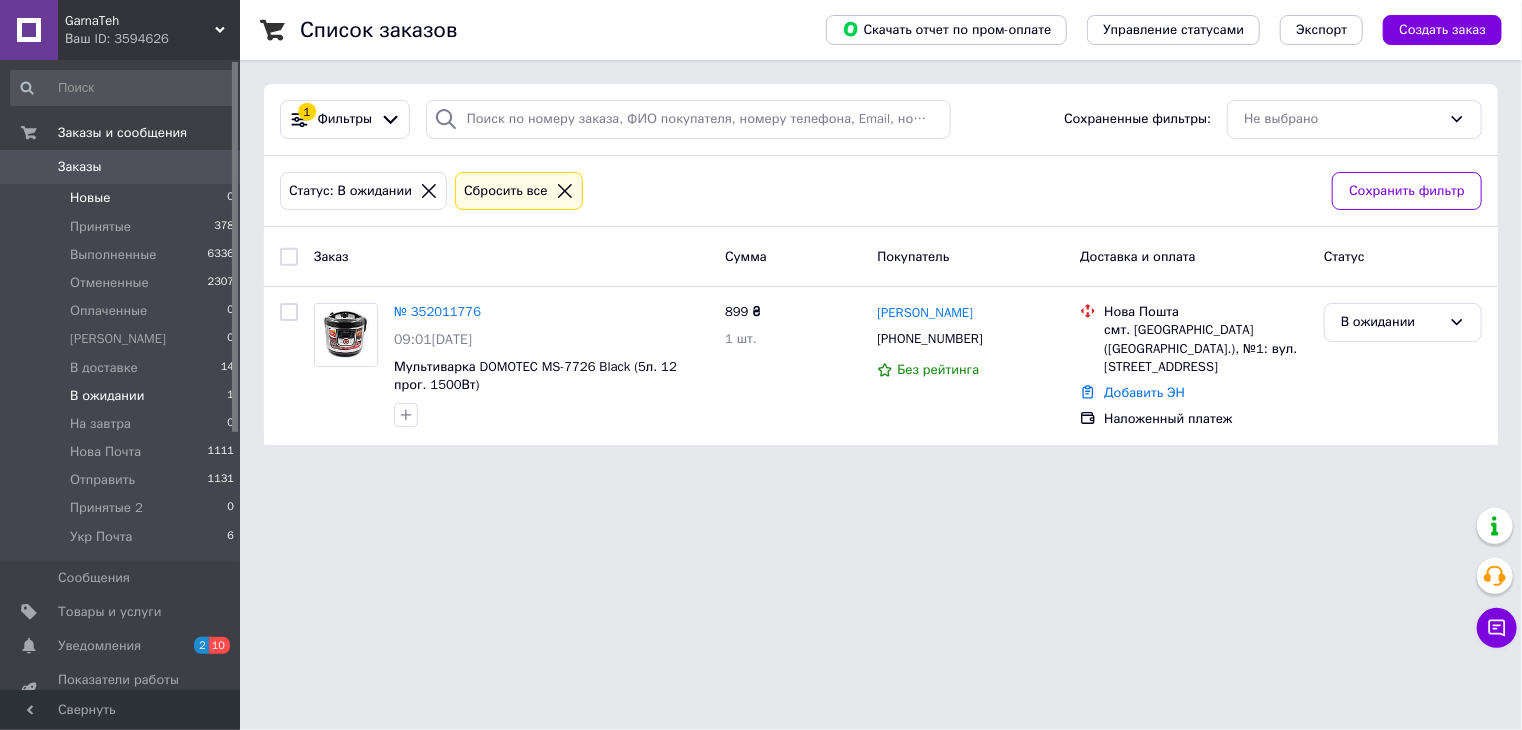 click on "Новые" at bounding box center (90, 198) 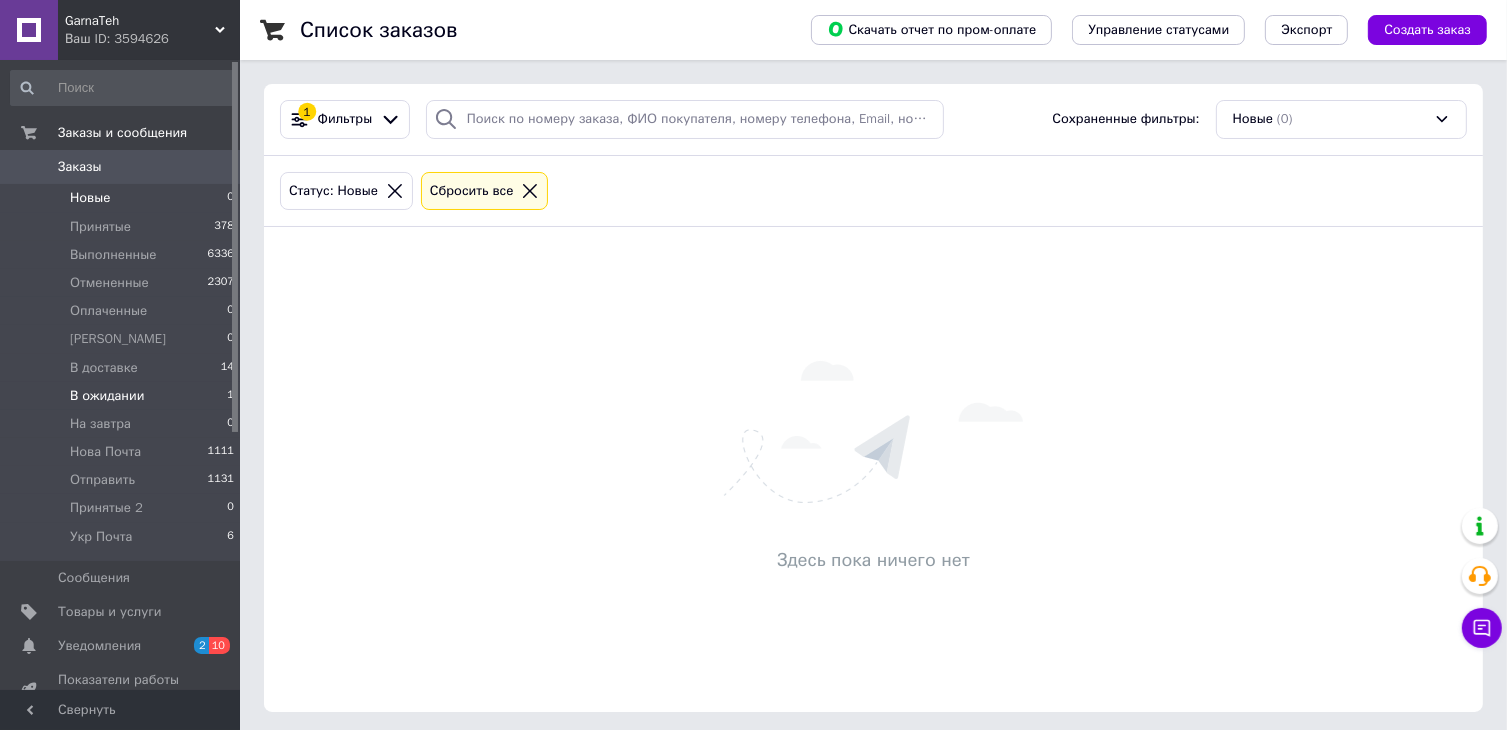 click on "В ожидании" at bounding box center (107, 396) 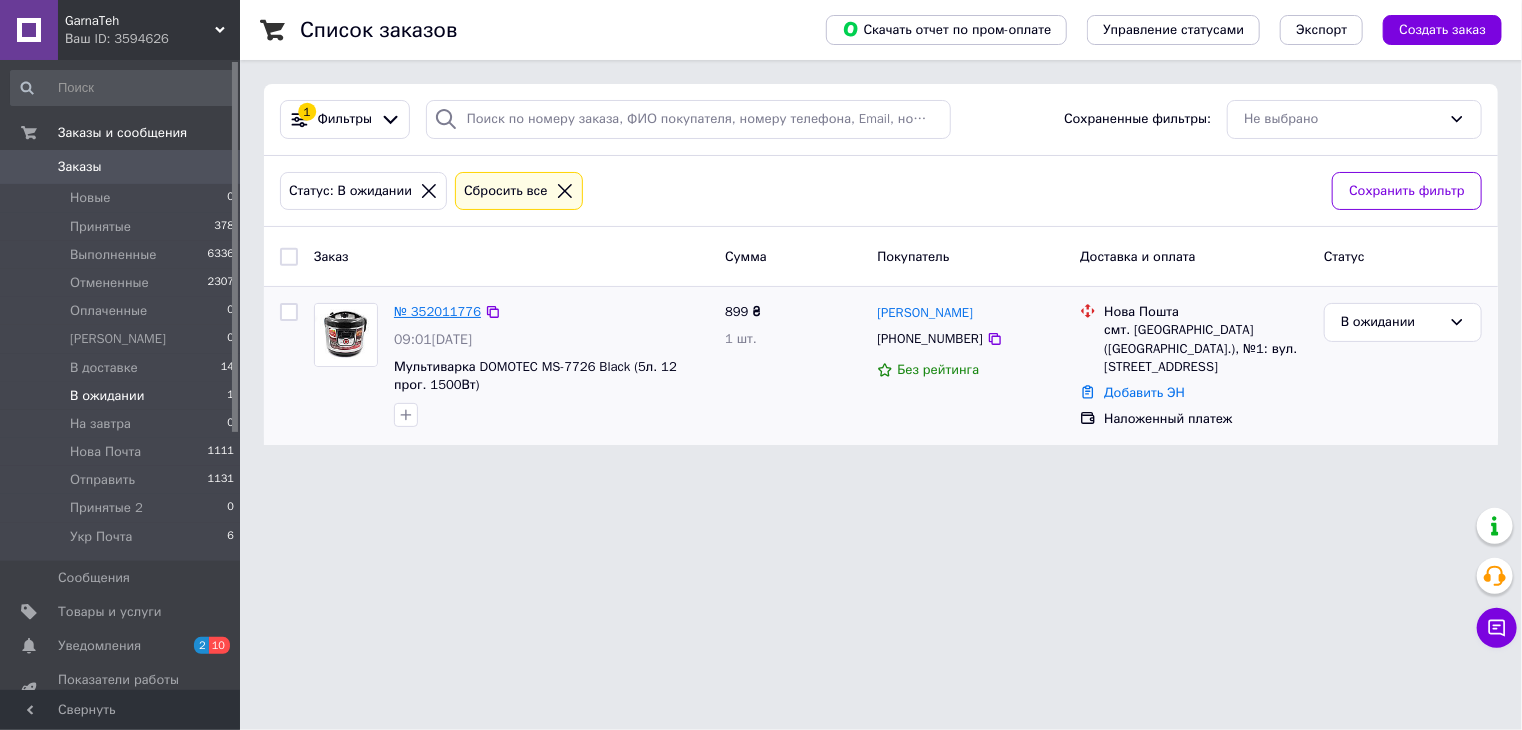 click on "№ 352011776" at bounding box center [437, 311] 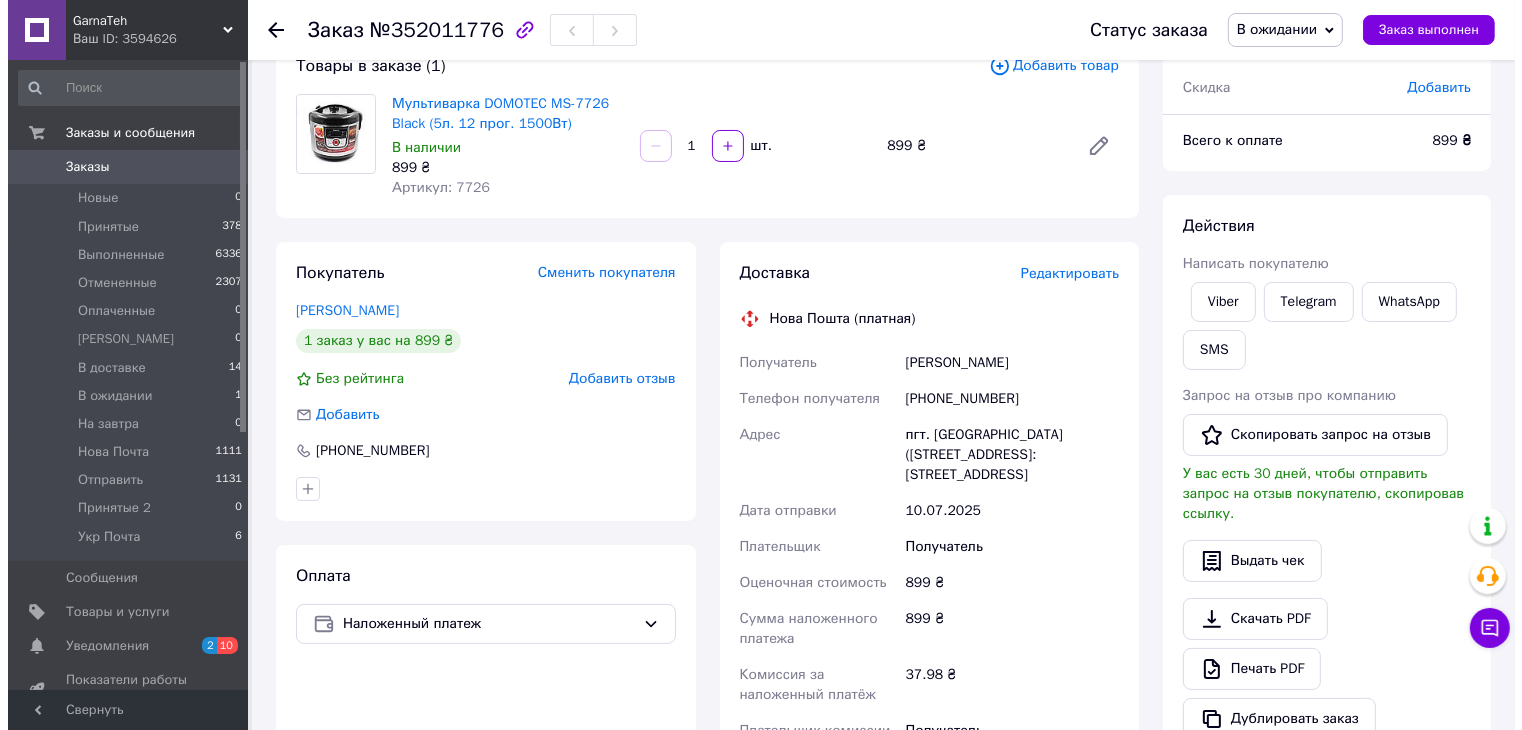 scroll, scrollTop: 200, scrollLeft: 0, axis: vertical 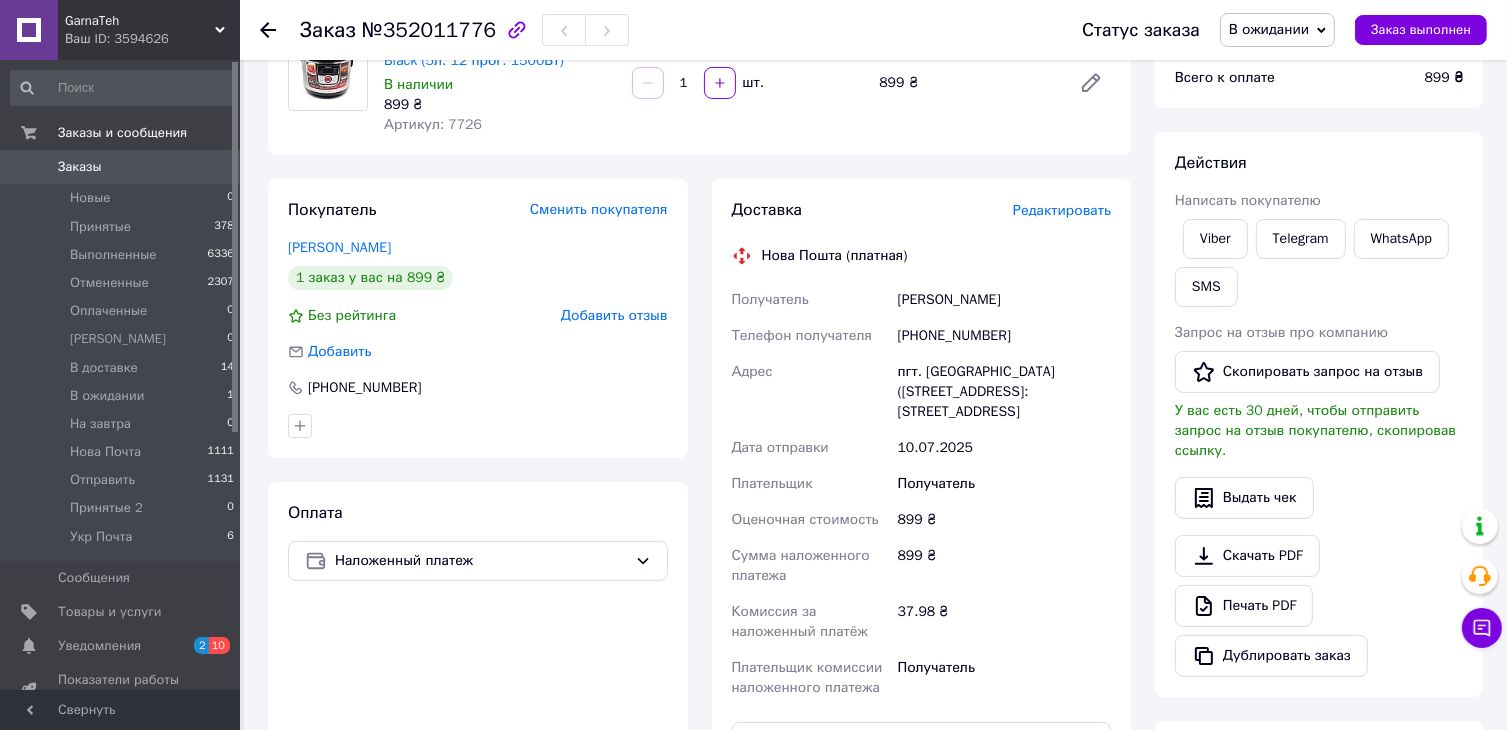 click on "Редактировать" at bounding box center [1062, 210] 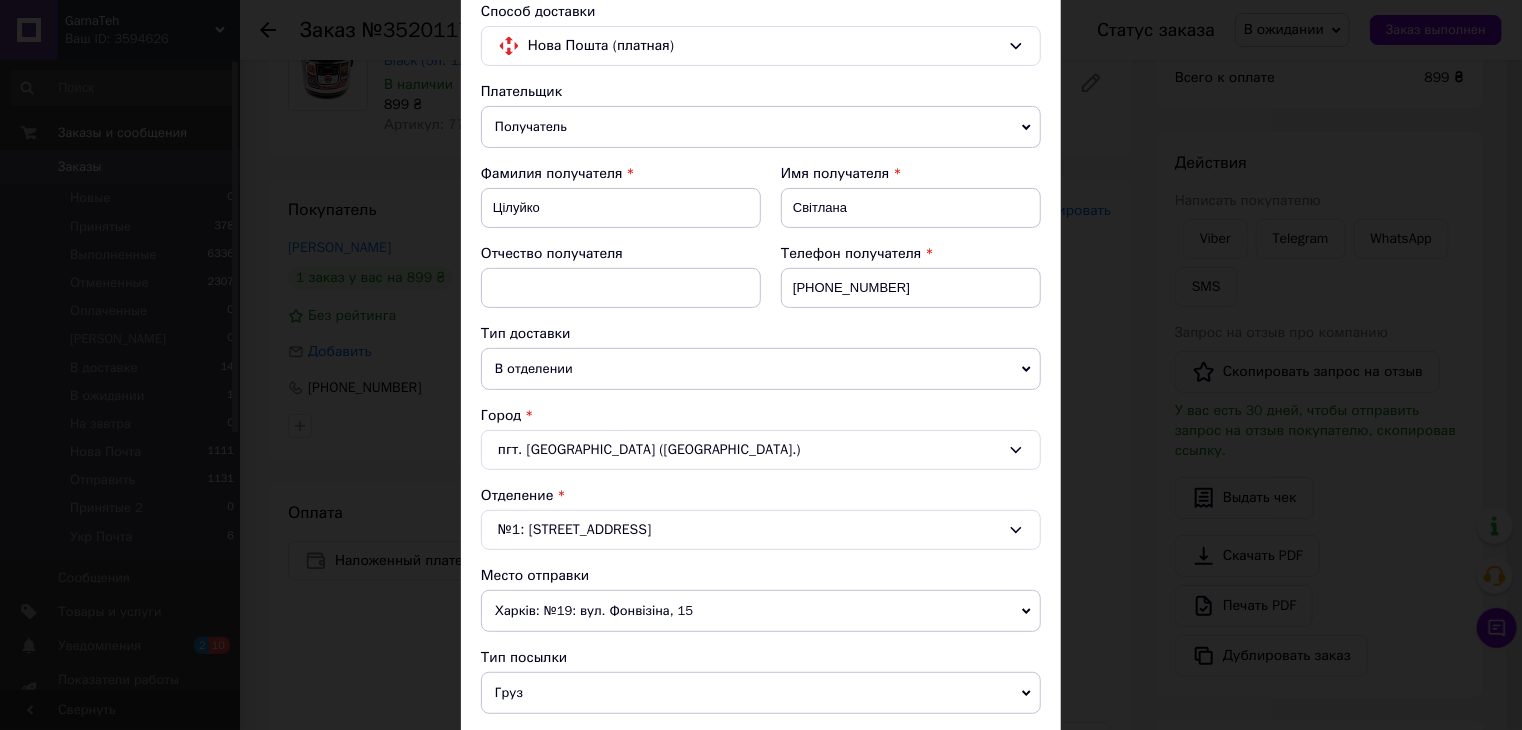 scroll, scrollTop: 200, scrollLeft: 0, axis: vertical 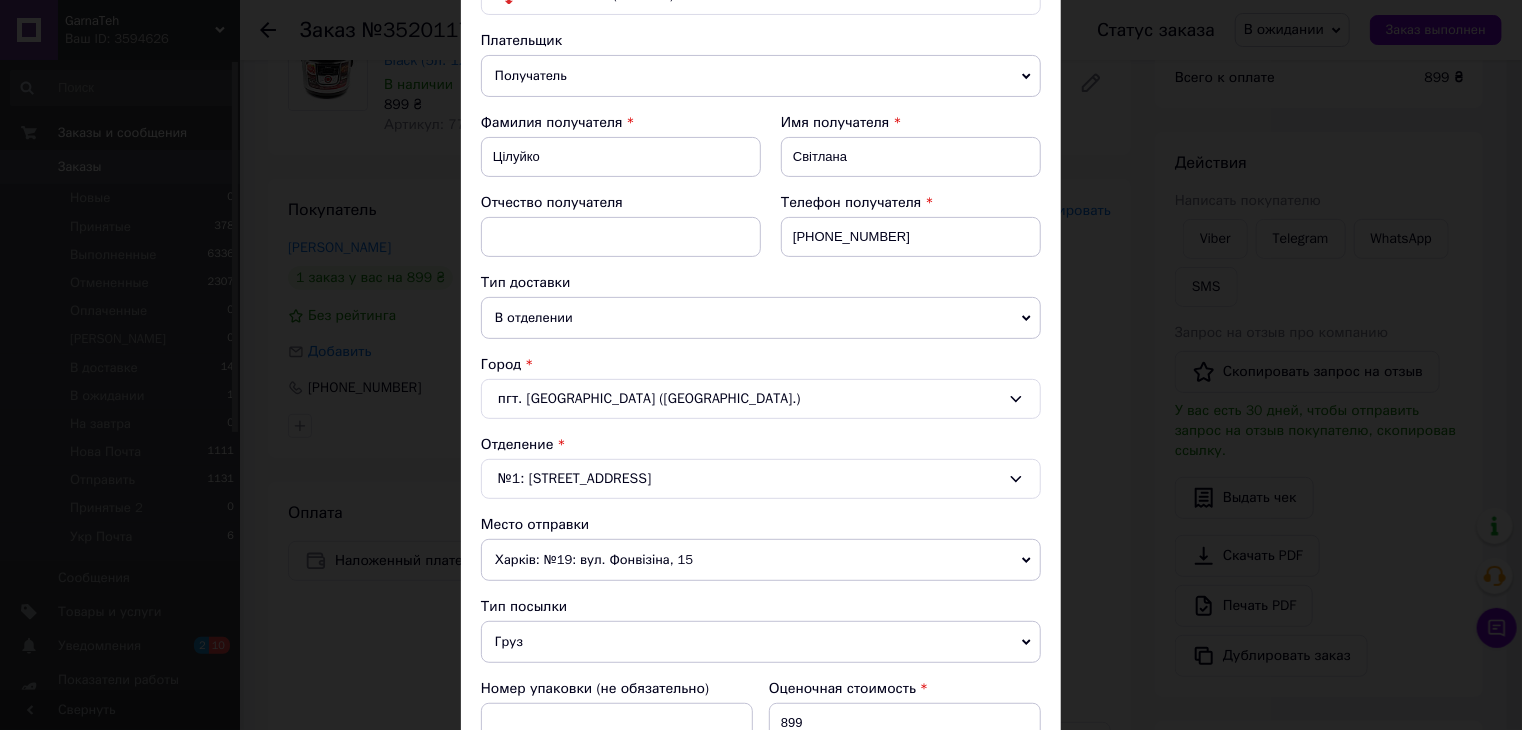 click 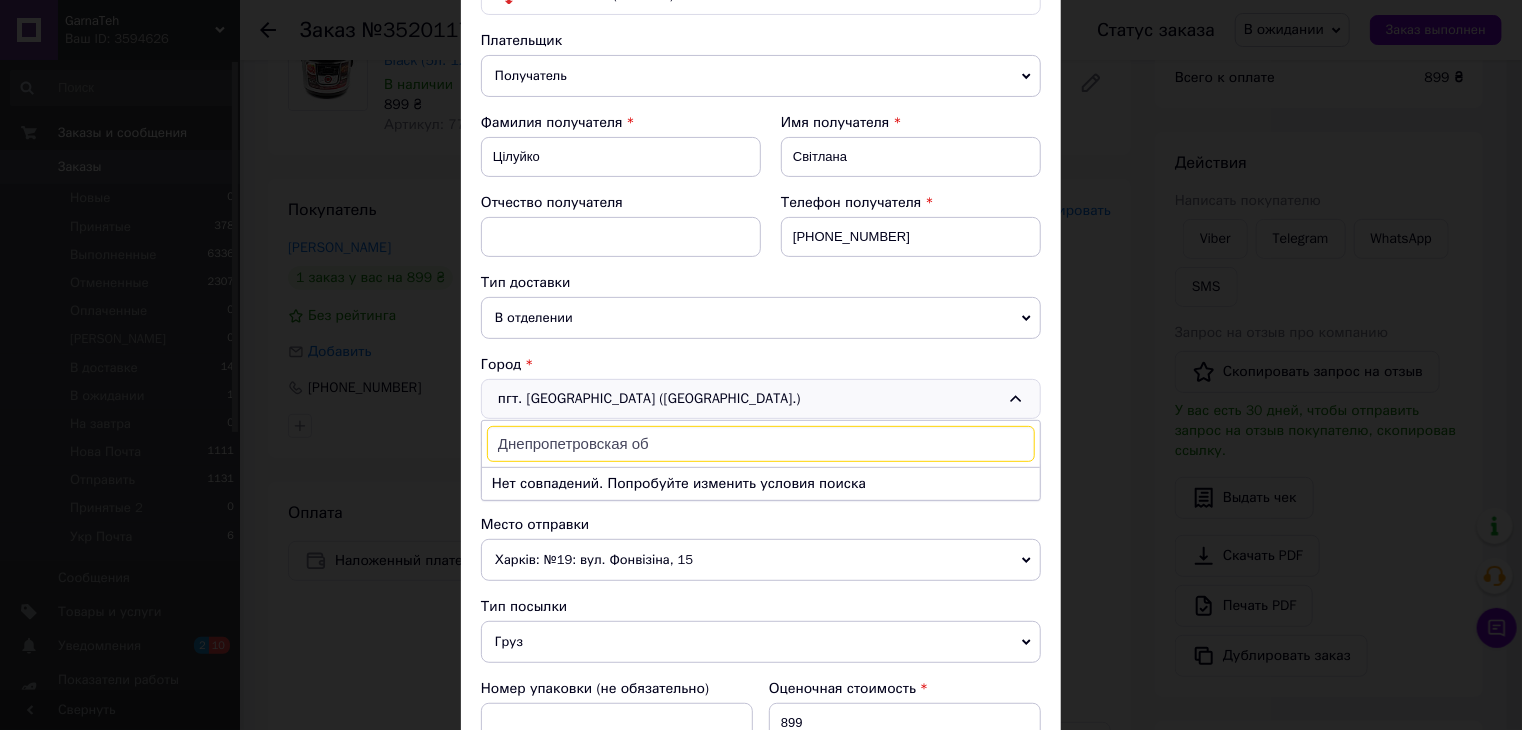 type on "Днепропетровская об" 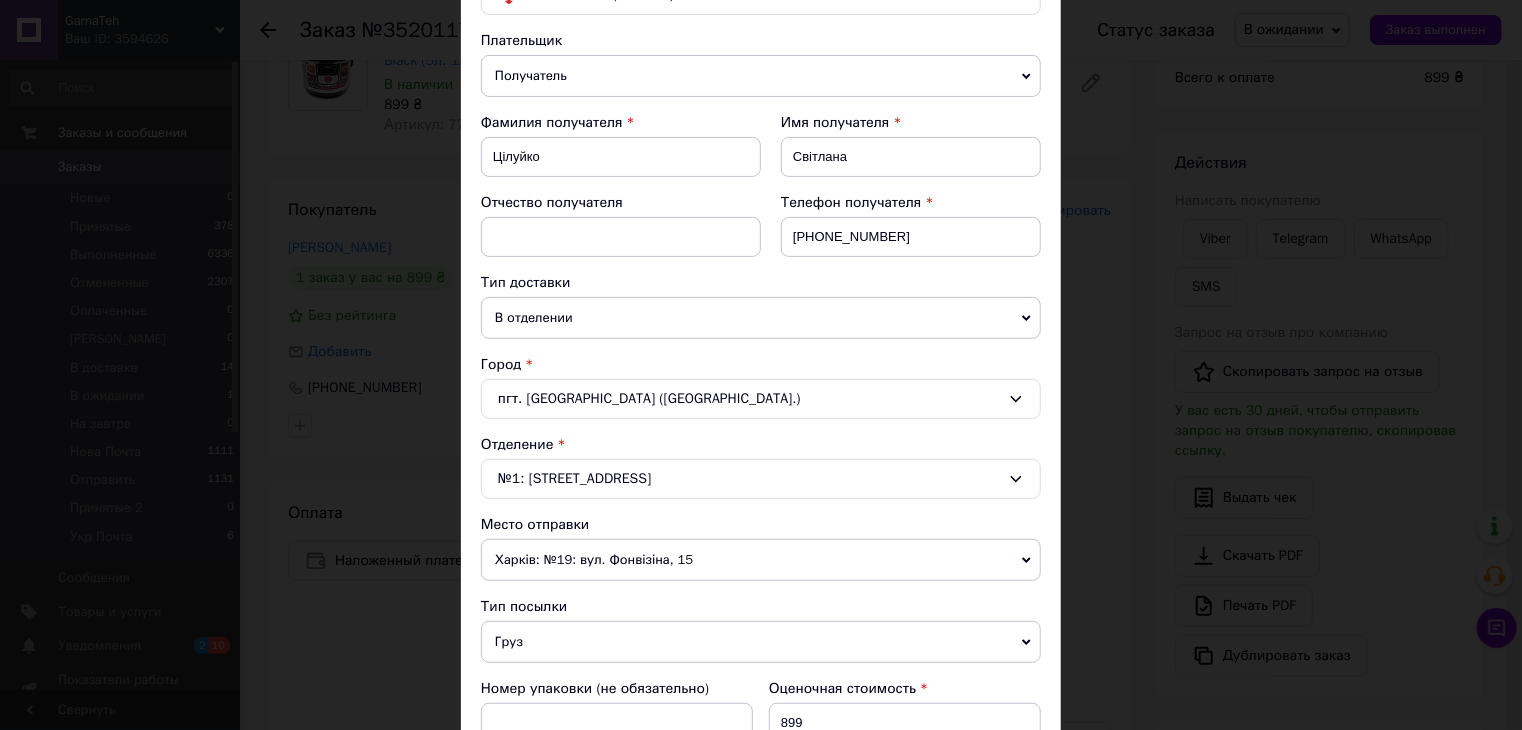 click on "№1: [STREET_ADDRESS]" at bounding box center (761, 479) 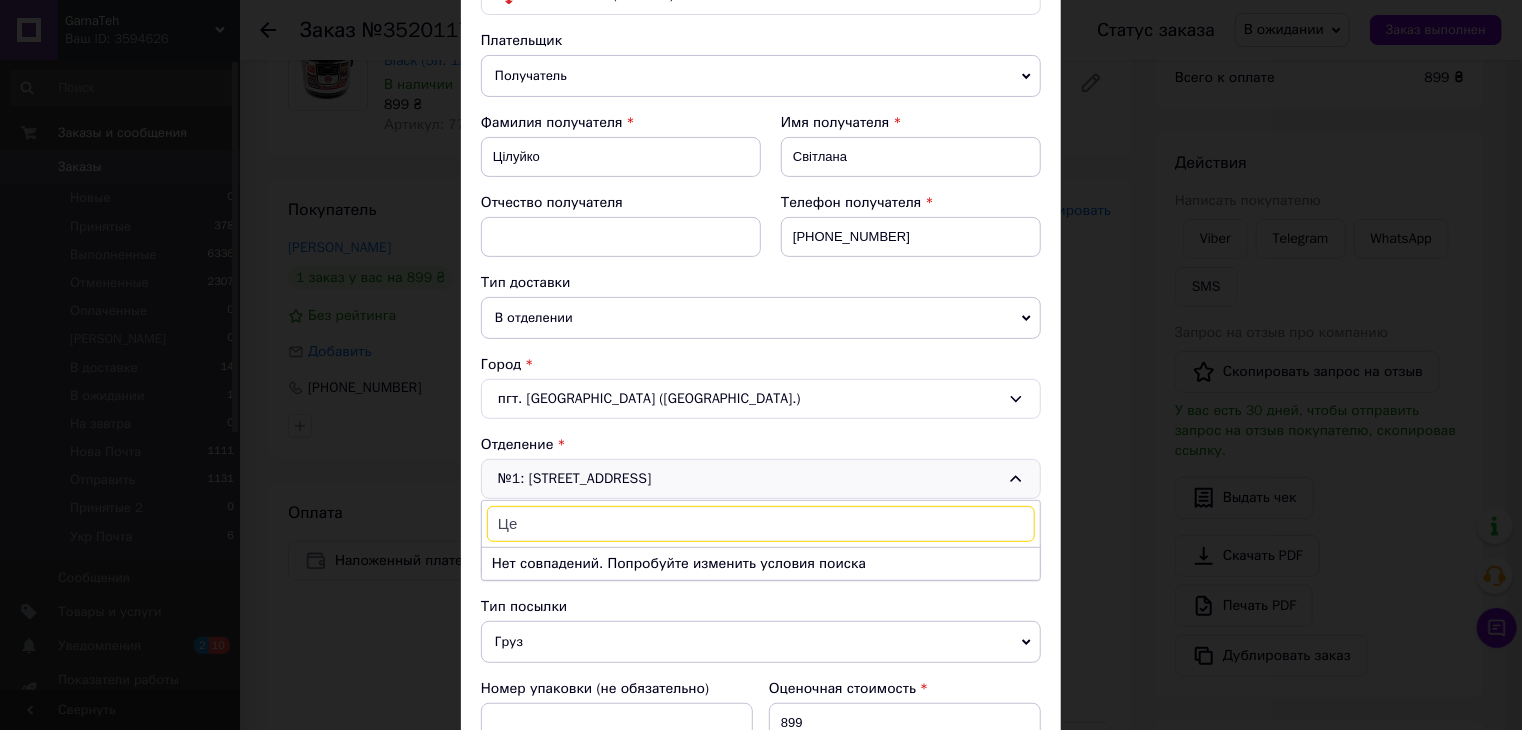 type on "Ц" 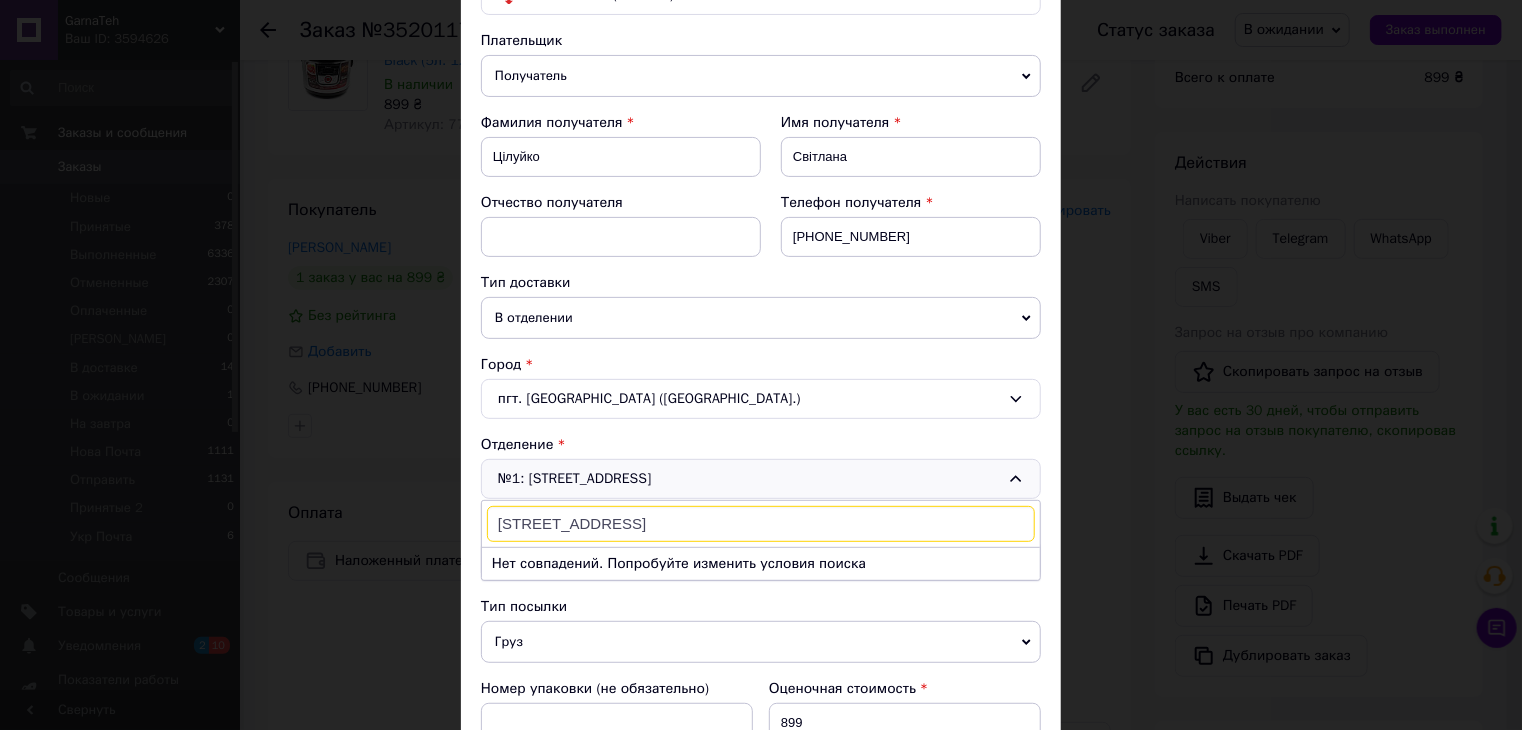 click on "[STREET_ADDRESS]" at bounding box center [761, 524] 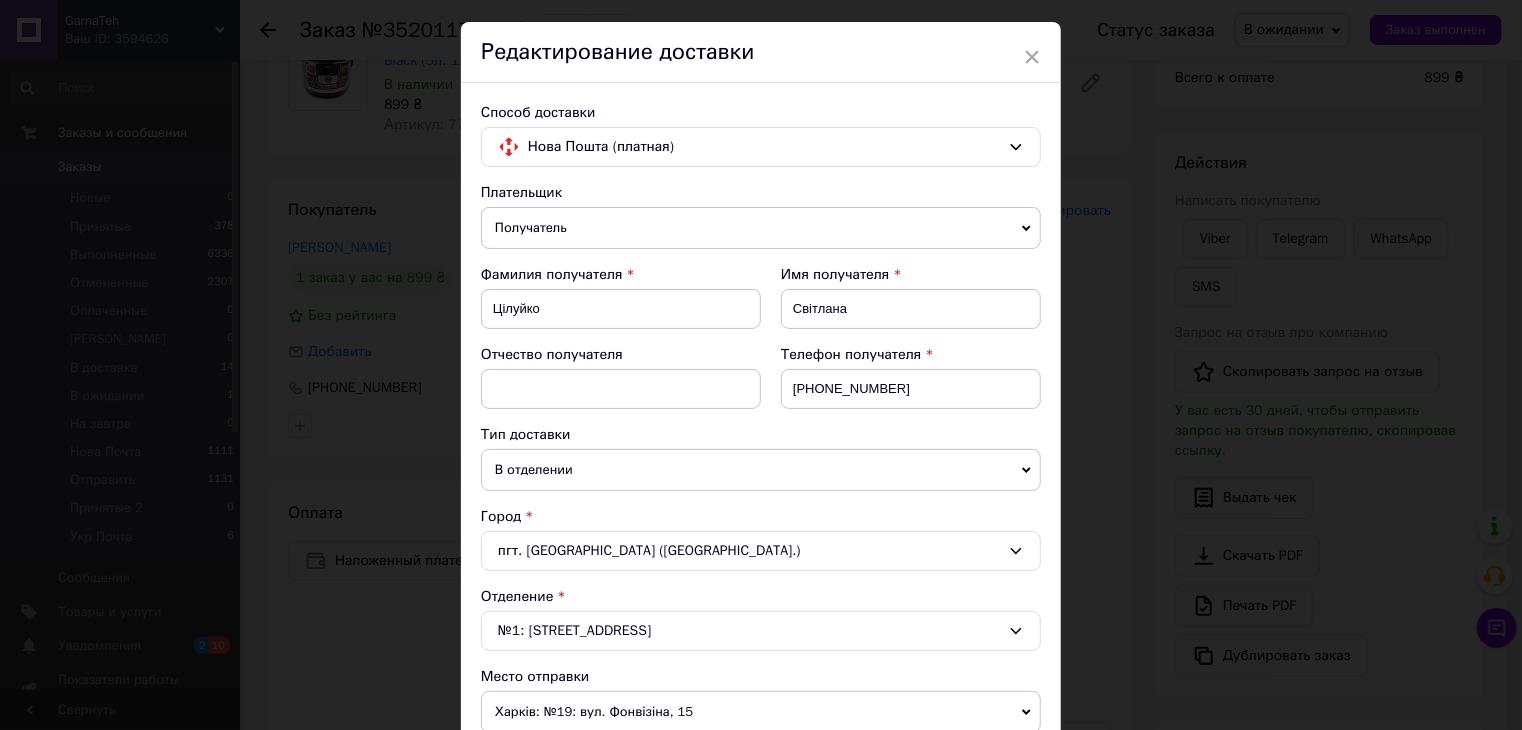 scroll, scrollTop: 0, scrollLeft: 0, axis: both 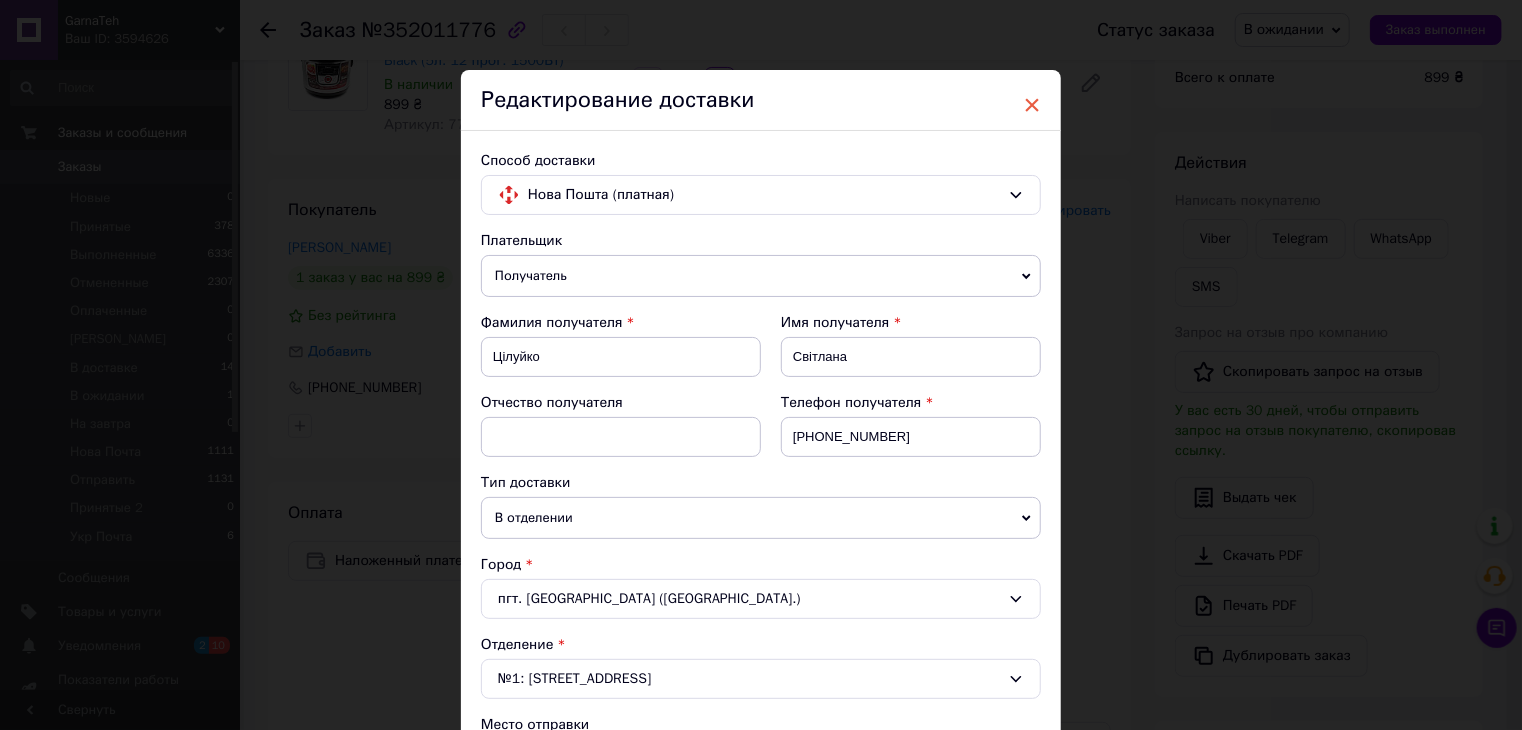 click on "×" at bounding box center (1032, 105) 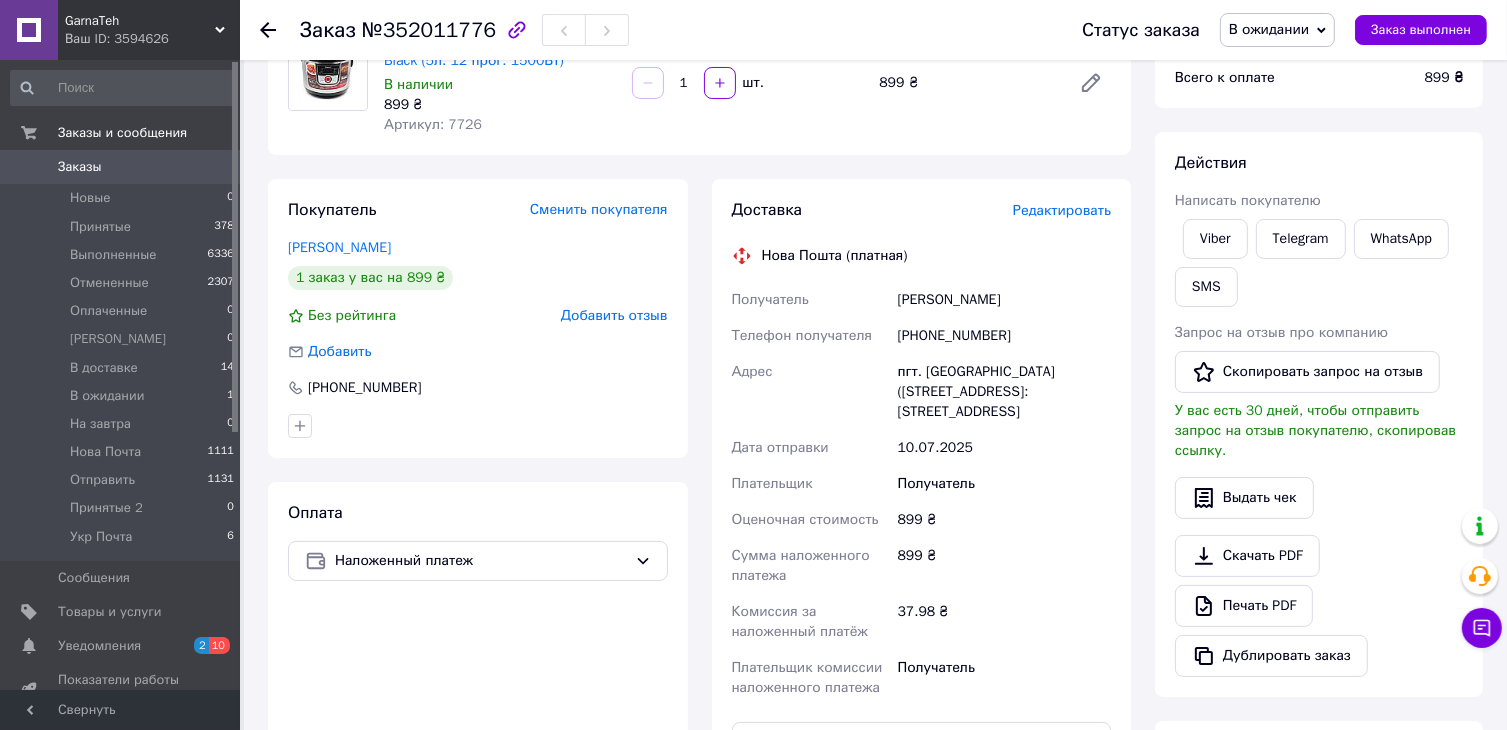 click on "Редактировать" at bounding box center (1062, 210) 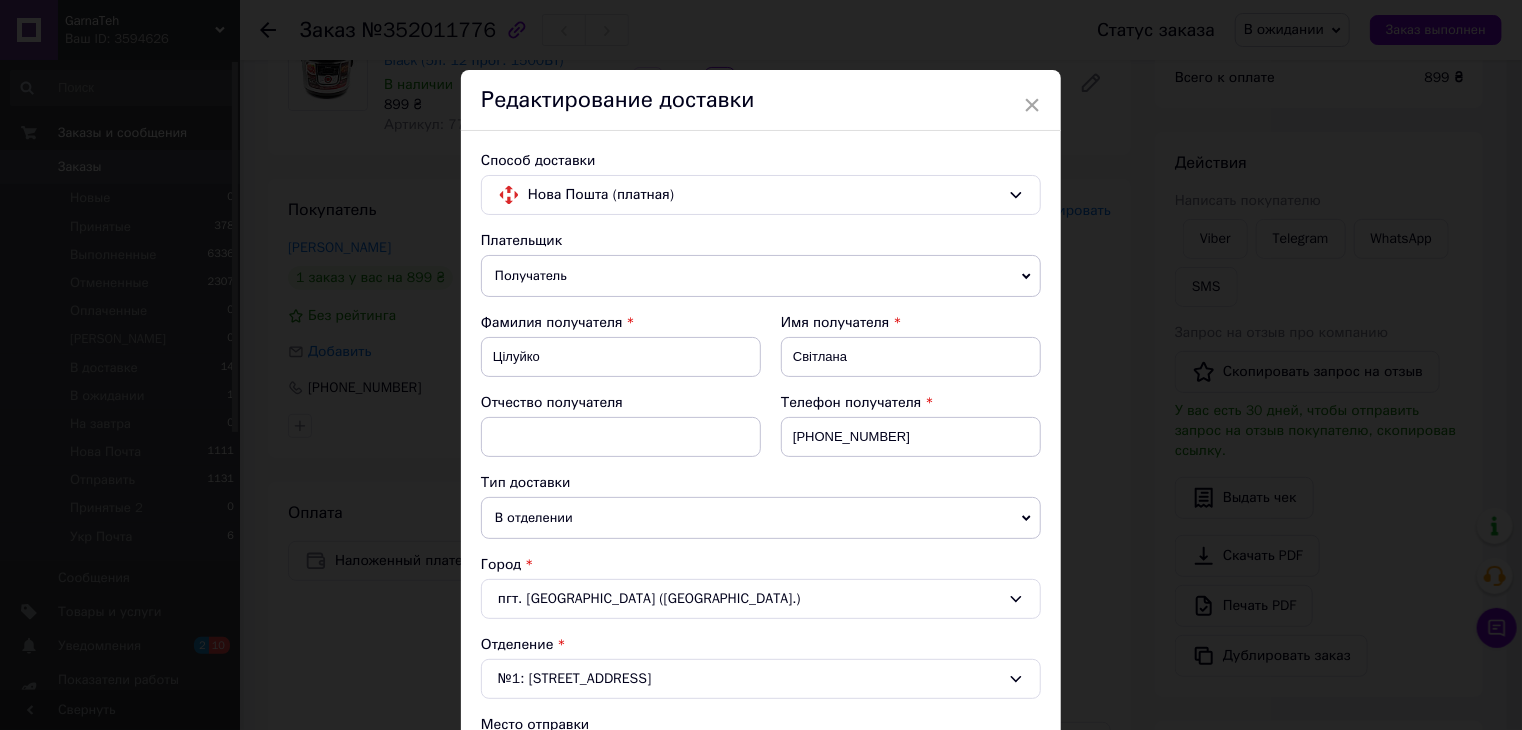 click on "В отделении" at bounding box center [761, 518] 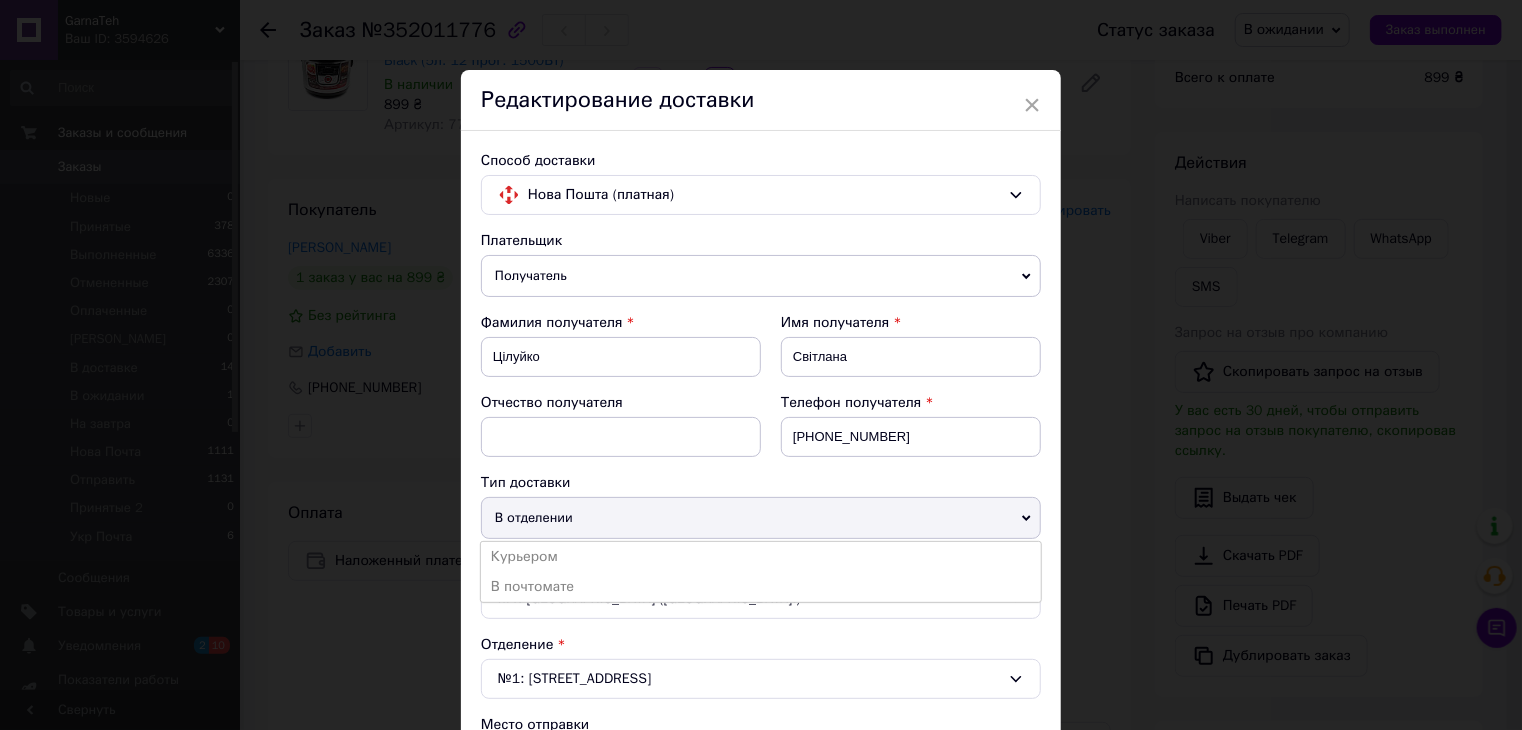 click on "В отделении" at bounding box center [761, 518] 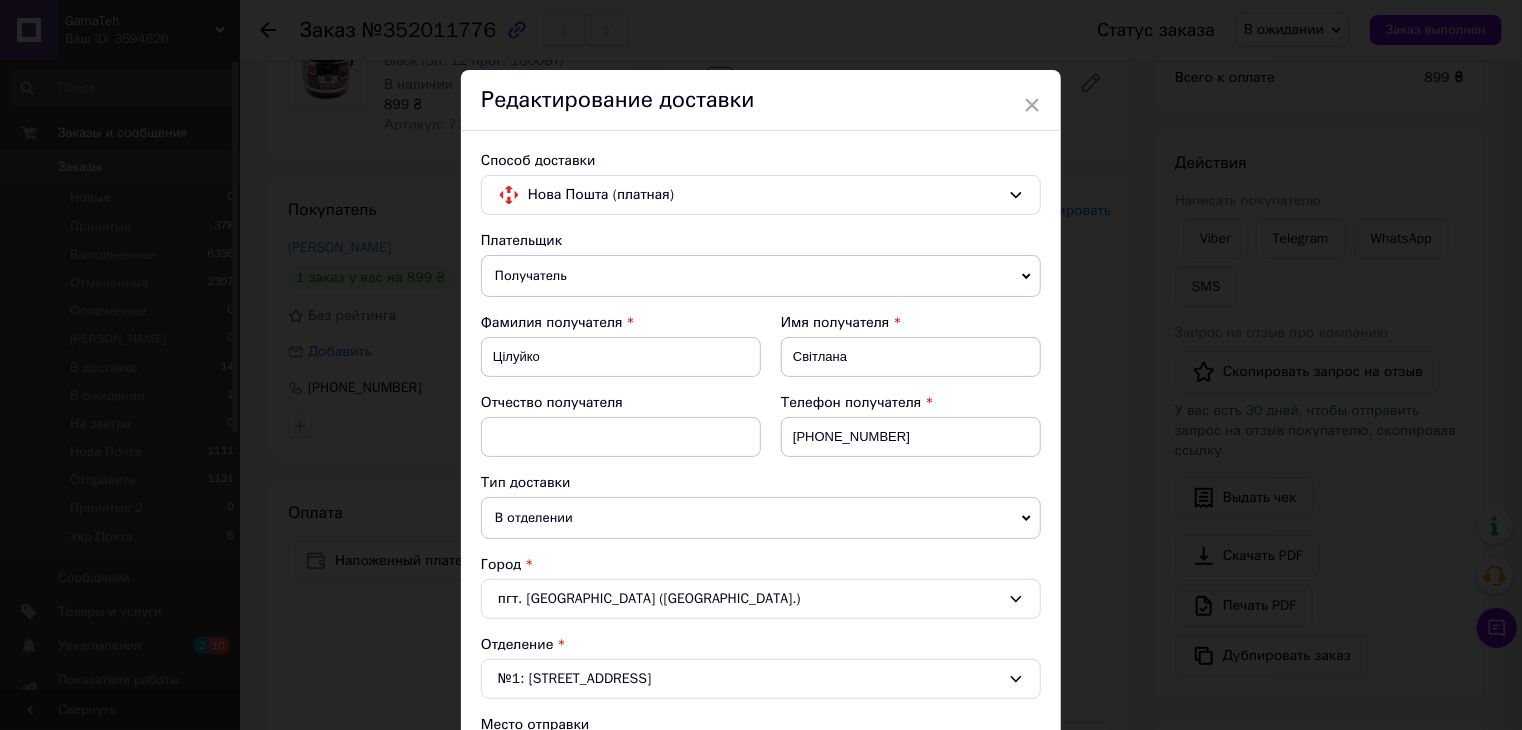 scroll, scrollTop: 200, scrollLeft: 0, axis: vertical 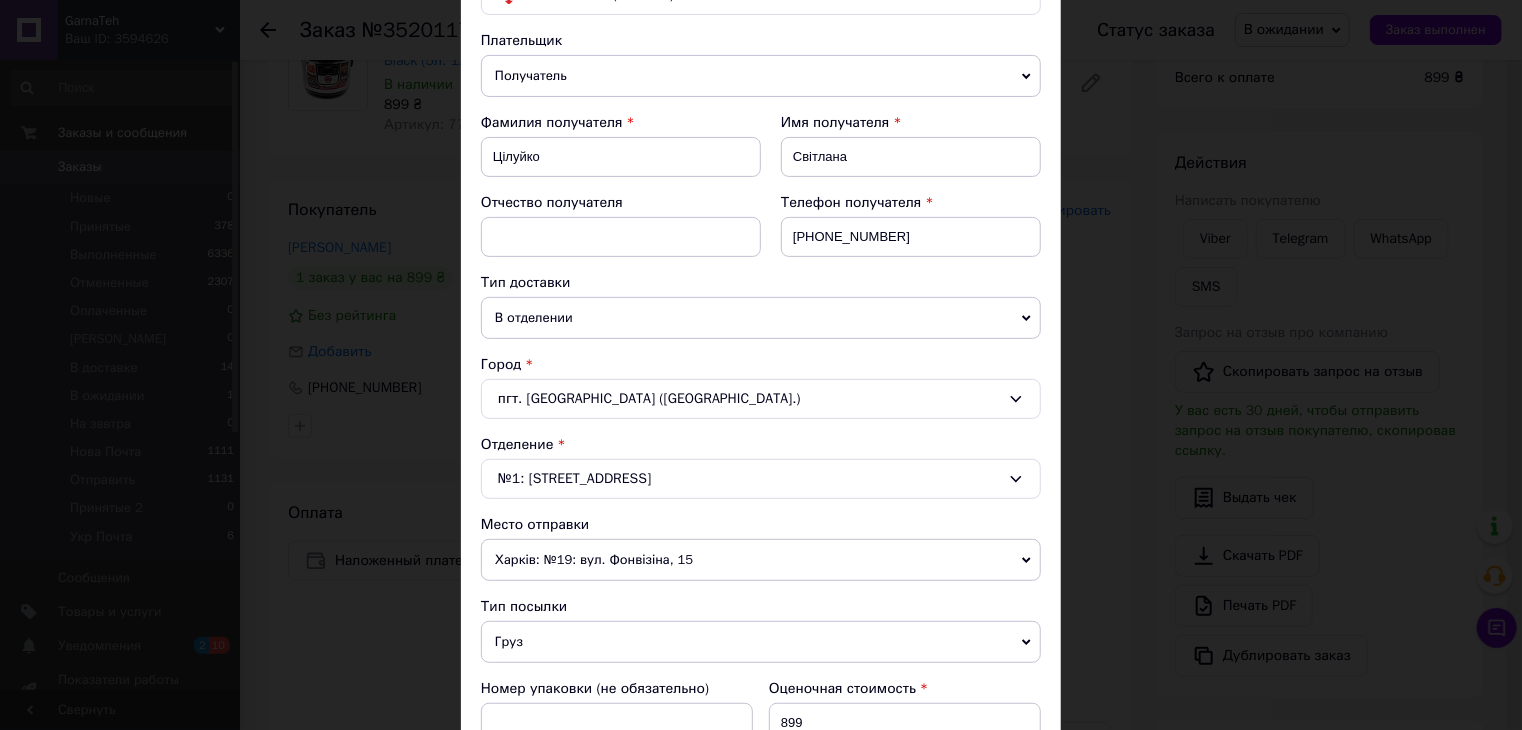 click 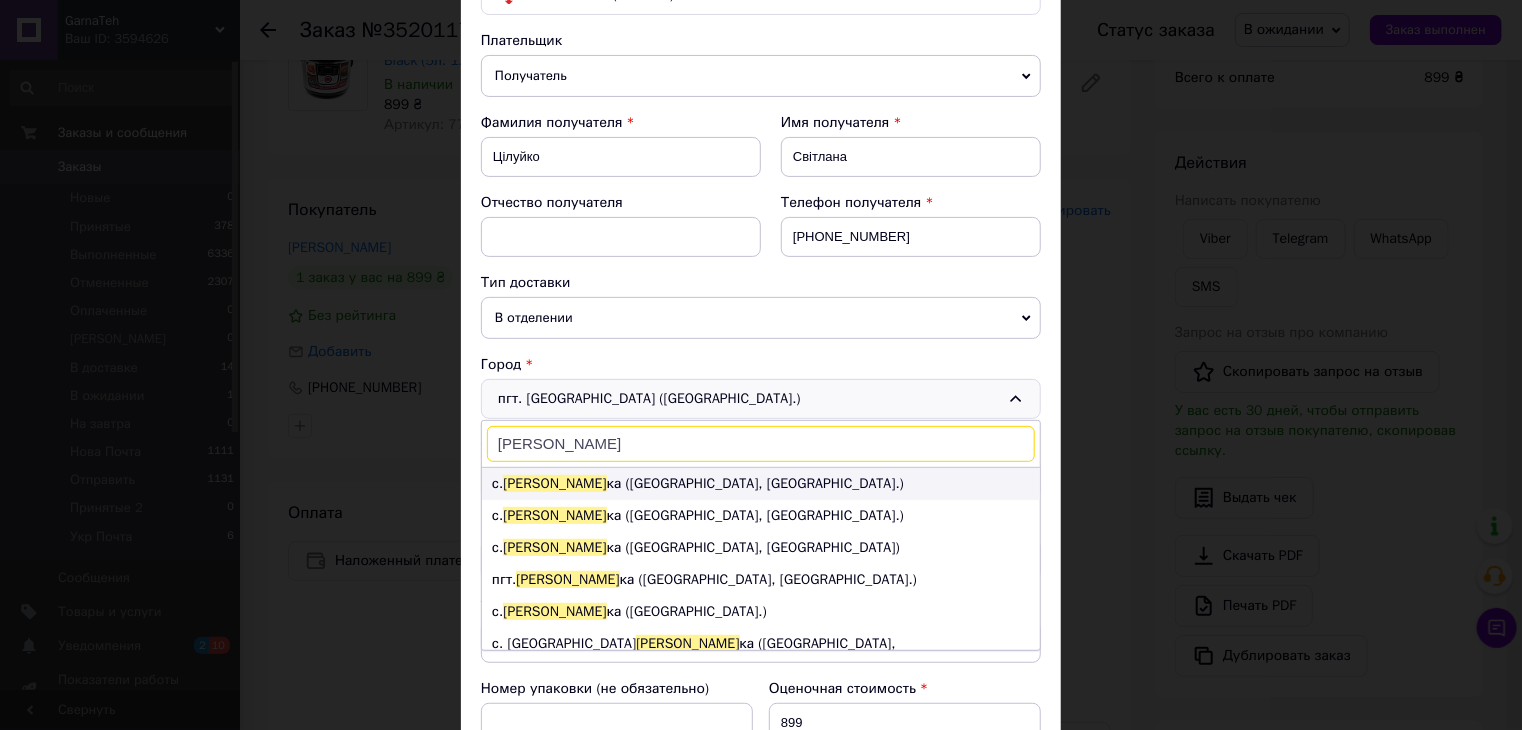 type on "[PERSON_NAME]" 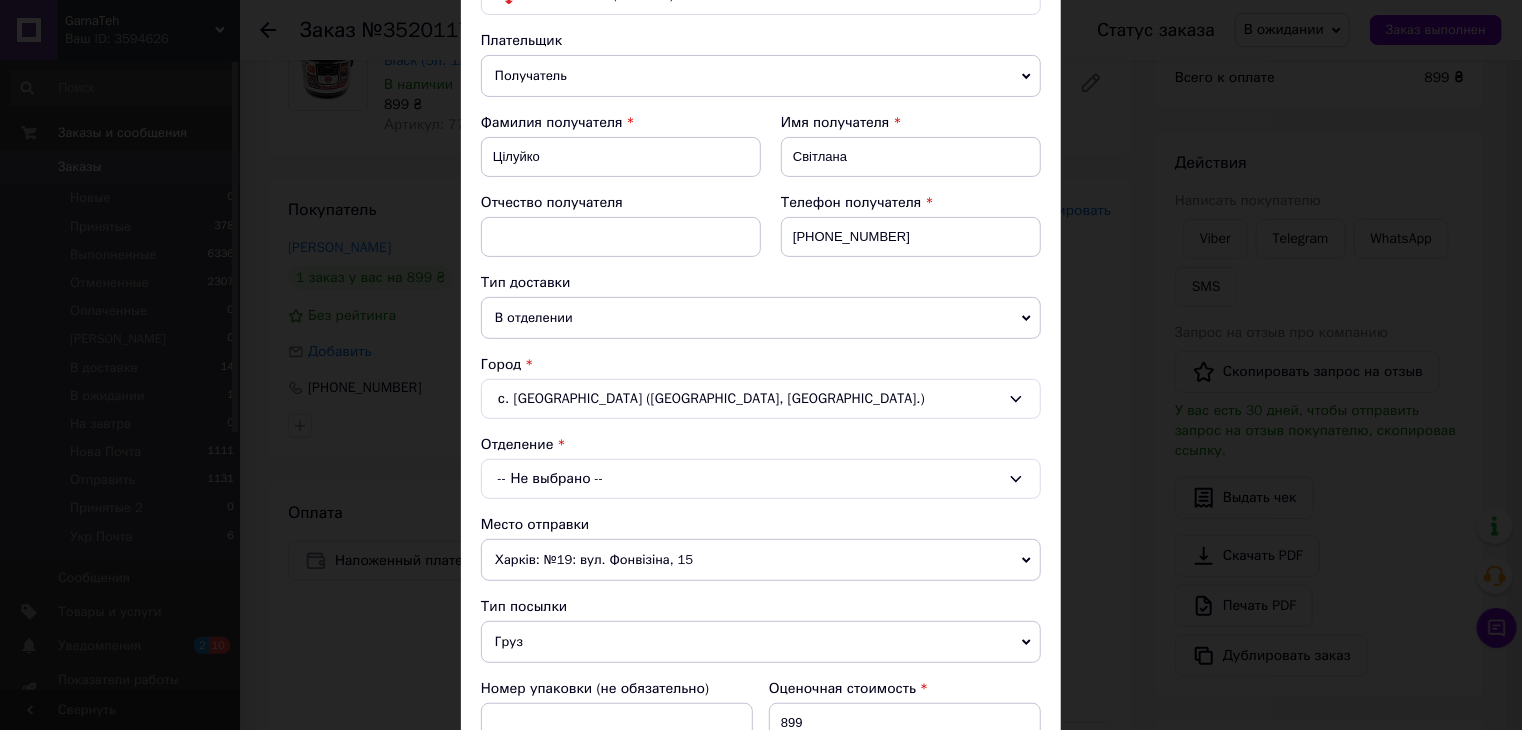 click 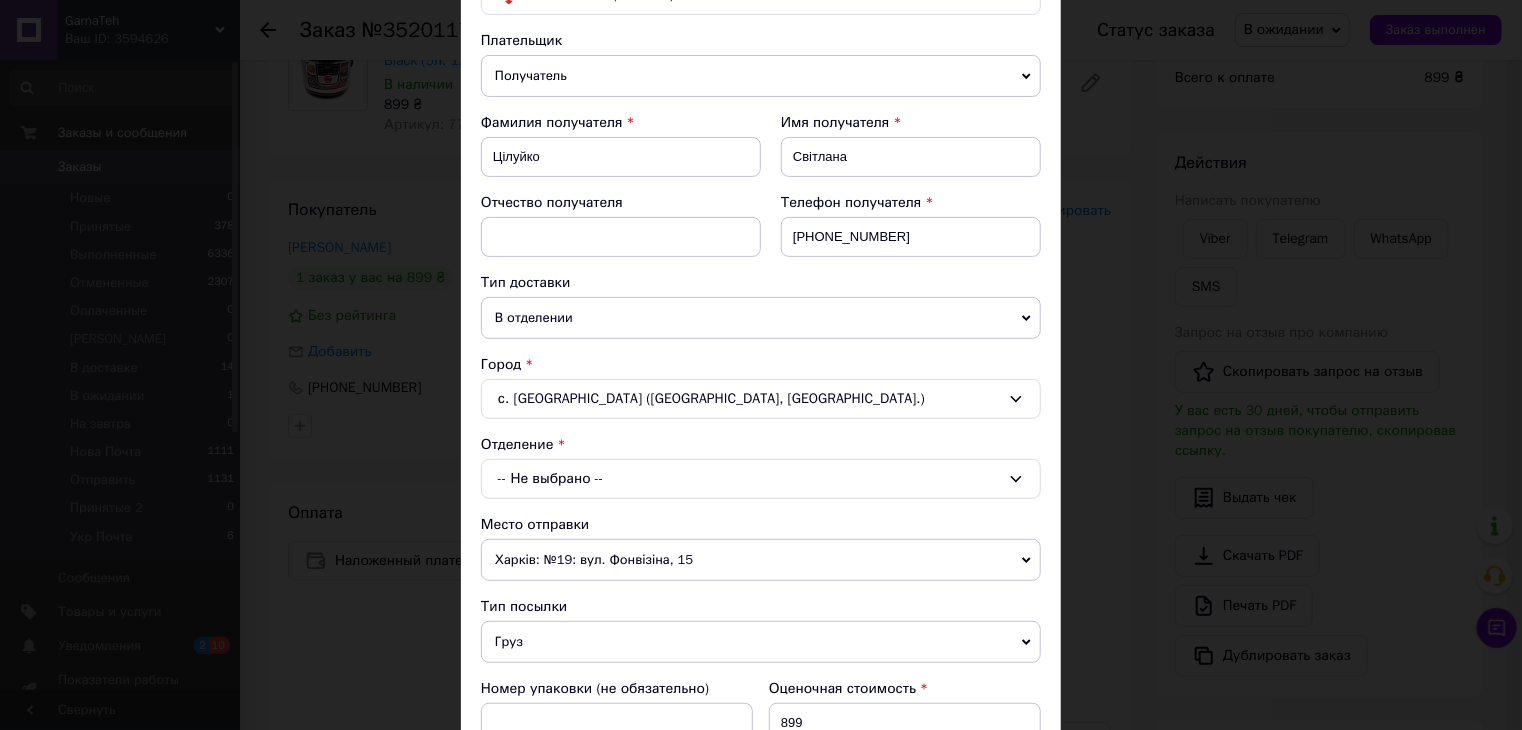 click 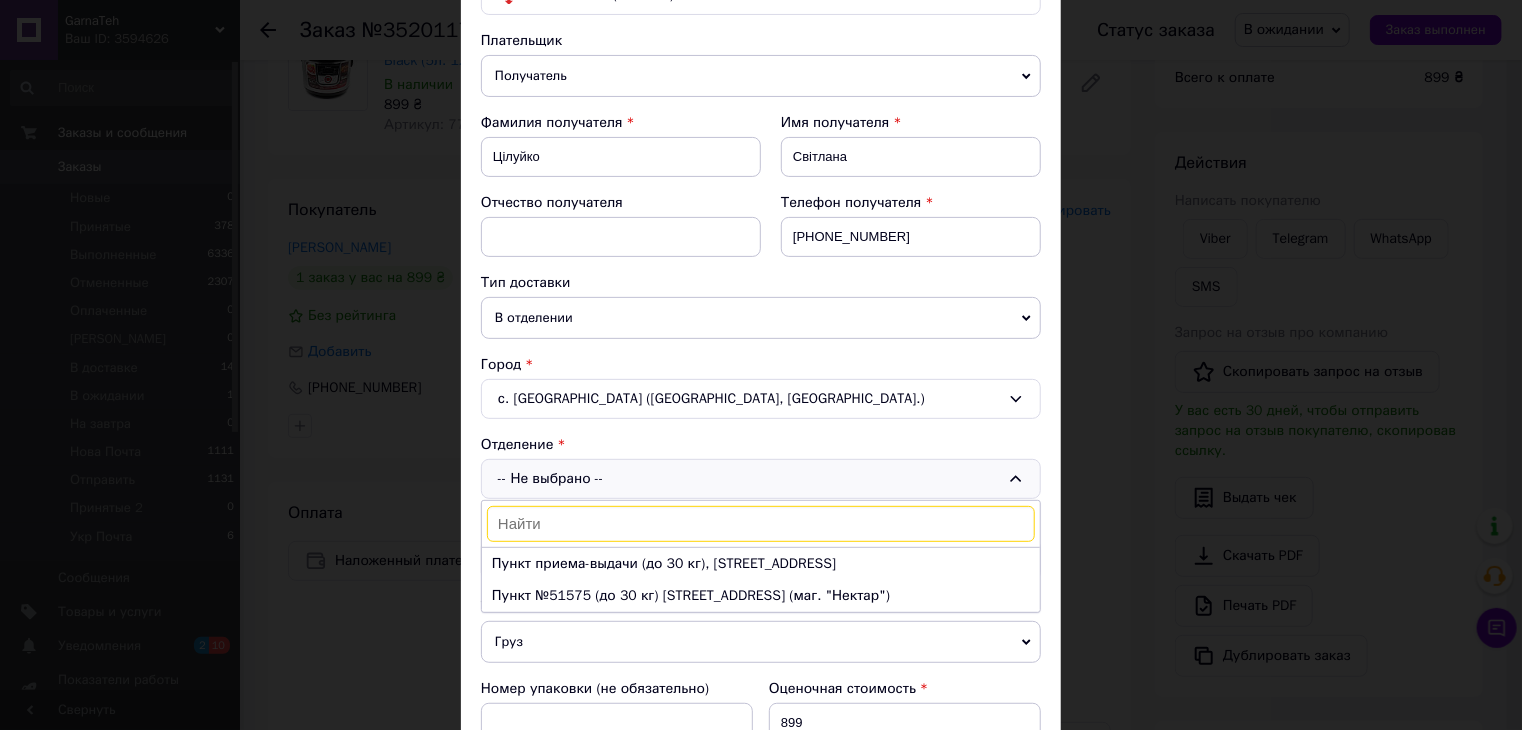click 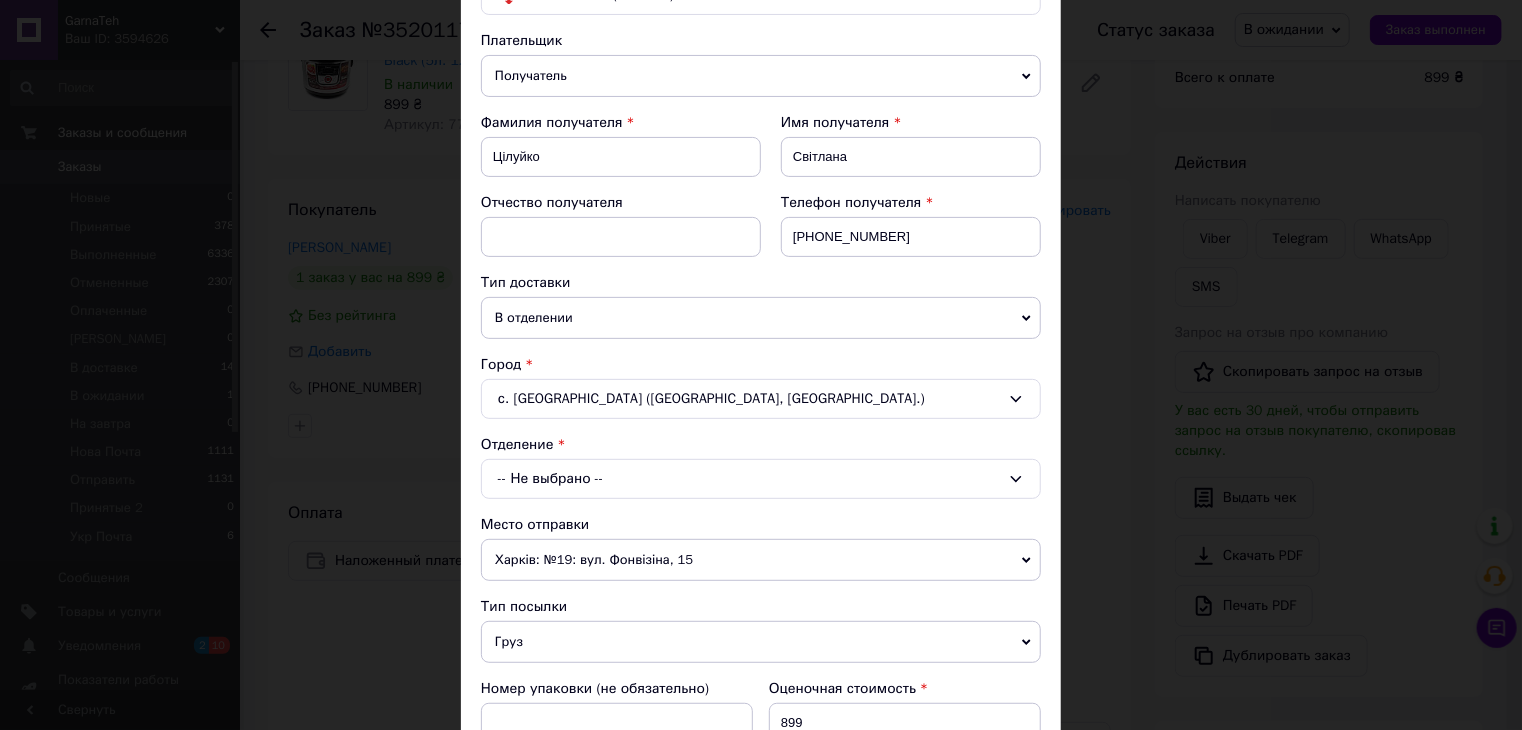 click 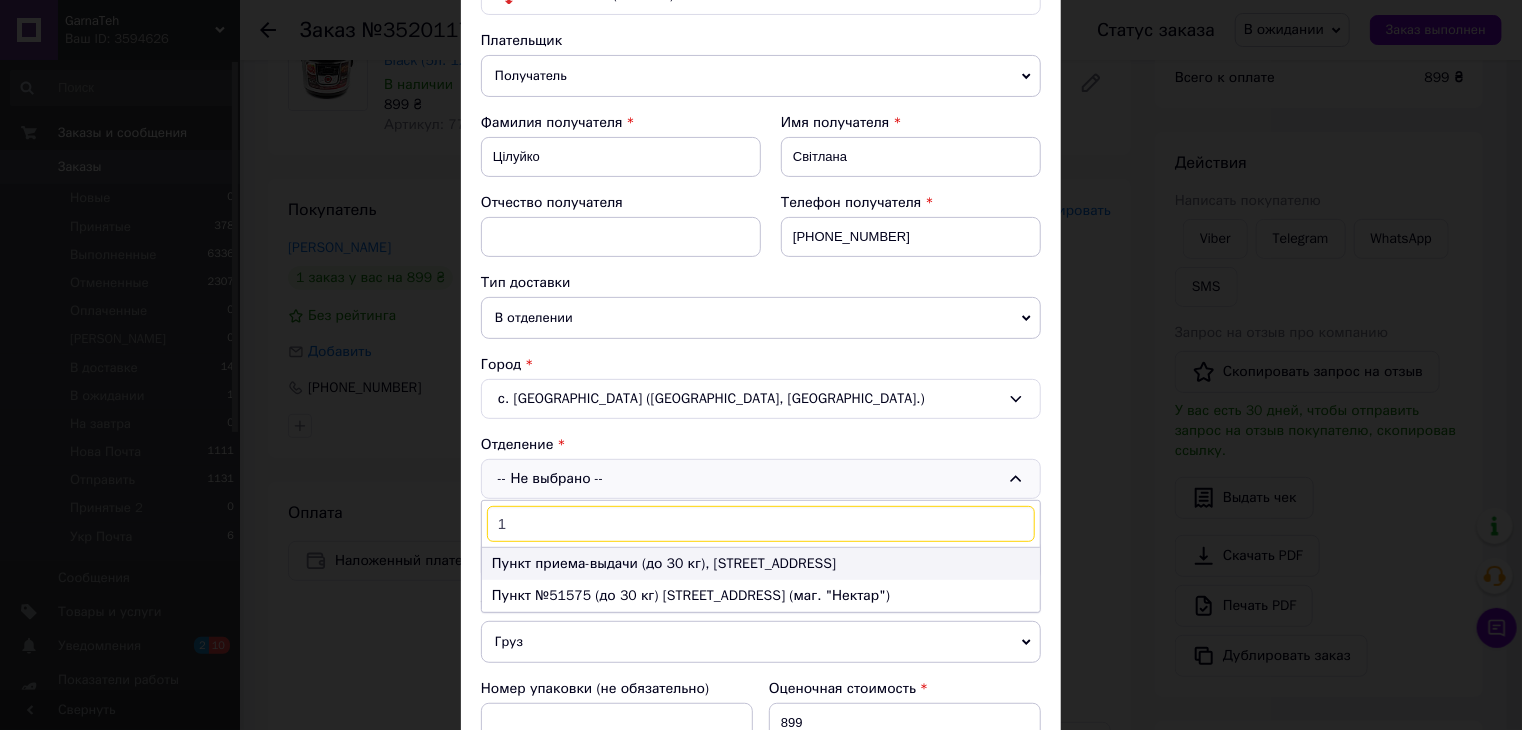 type on "1" 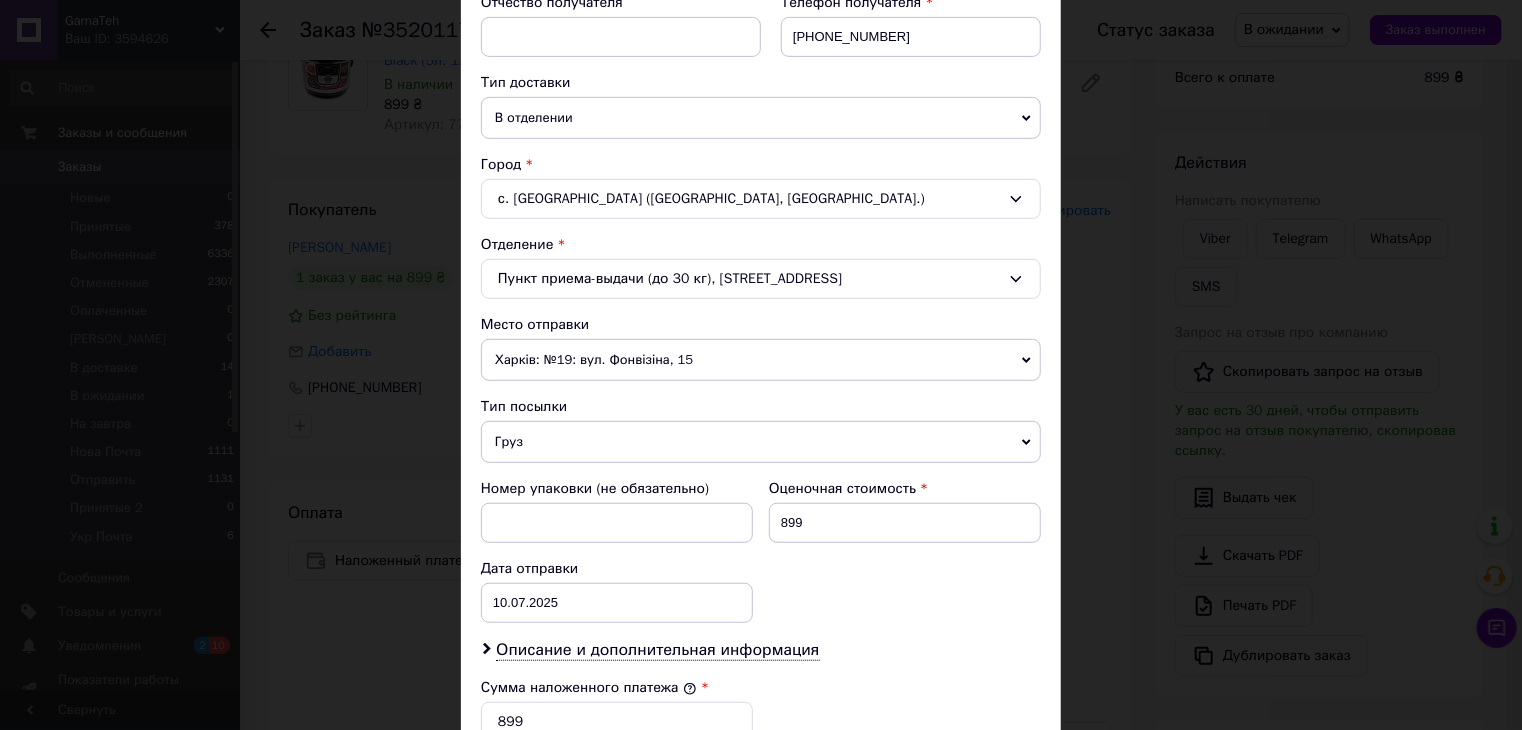 scroll, scrollTop: 789, scrollLeft: 0, axis: vertical 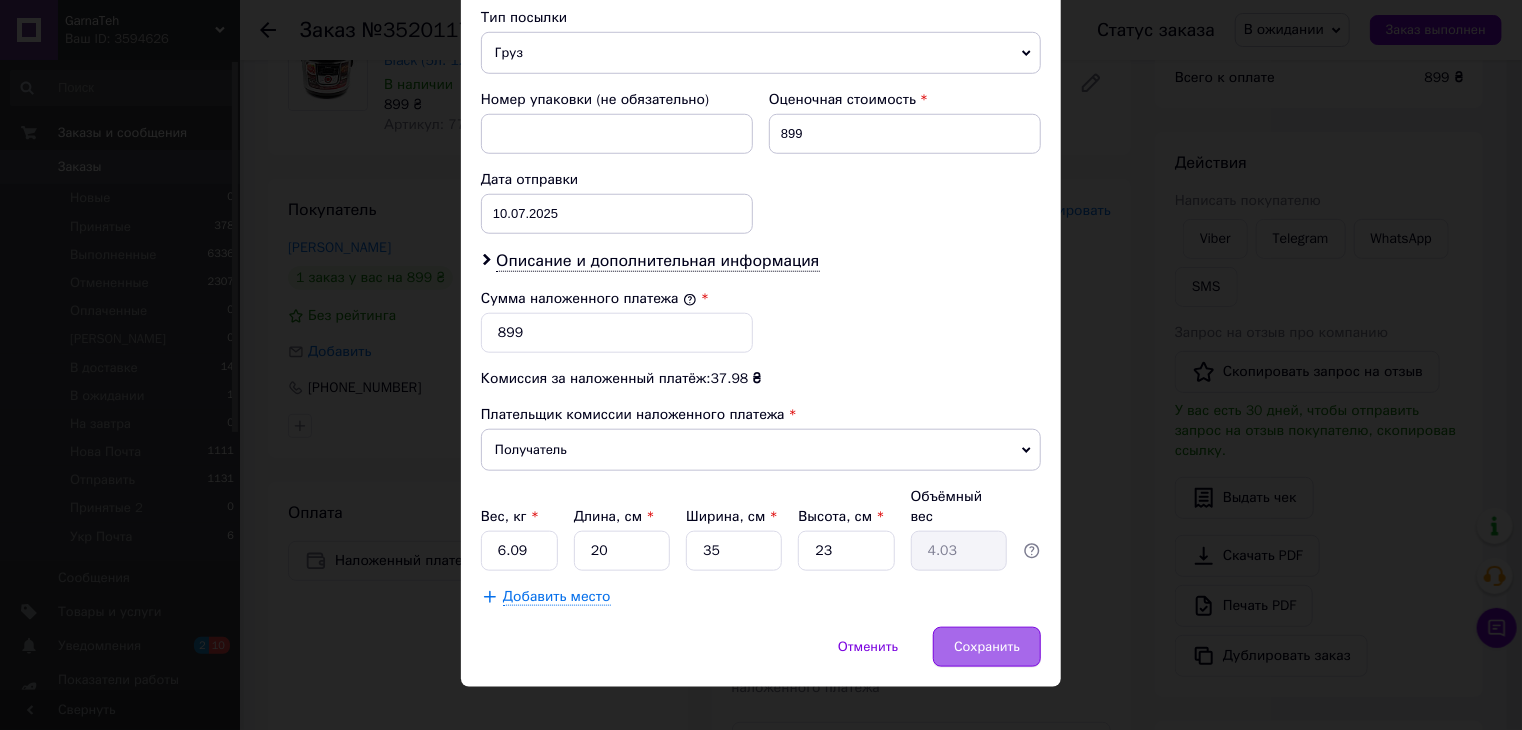 click on "Сохранить" at bounding box center (987, 647) 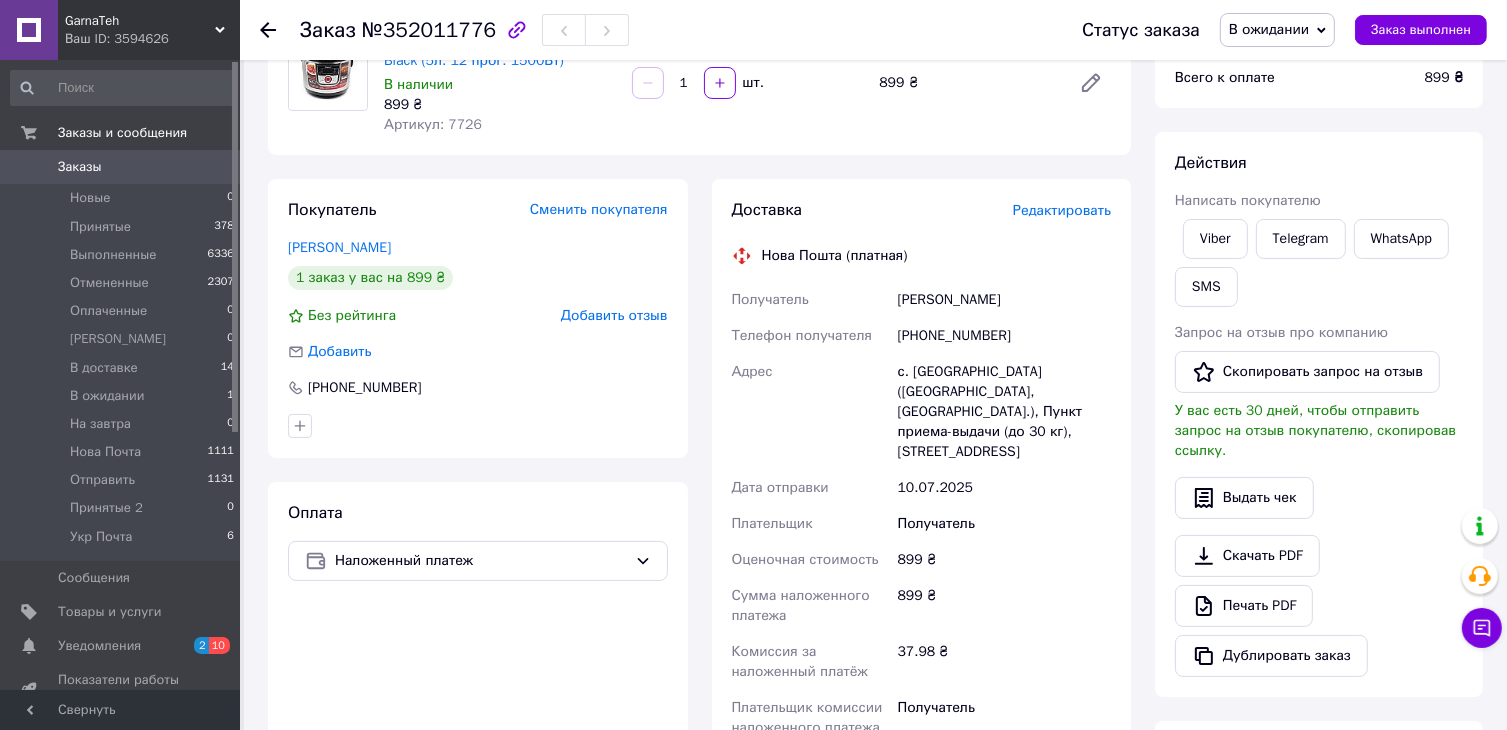 click on "Редактировать" at bounding box center [1062, 210] 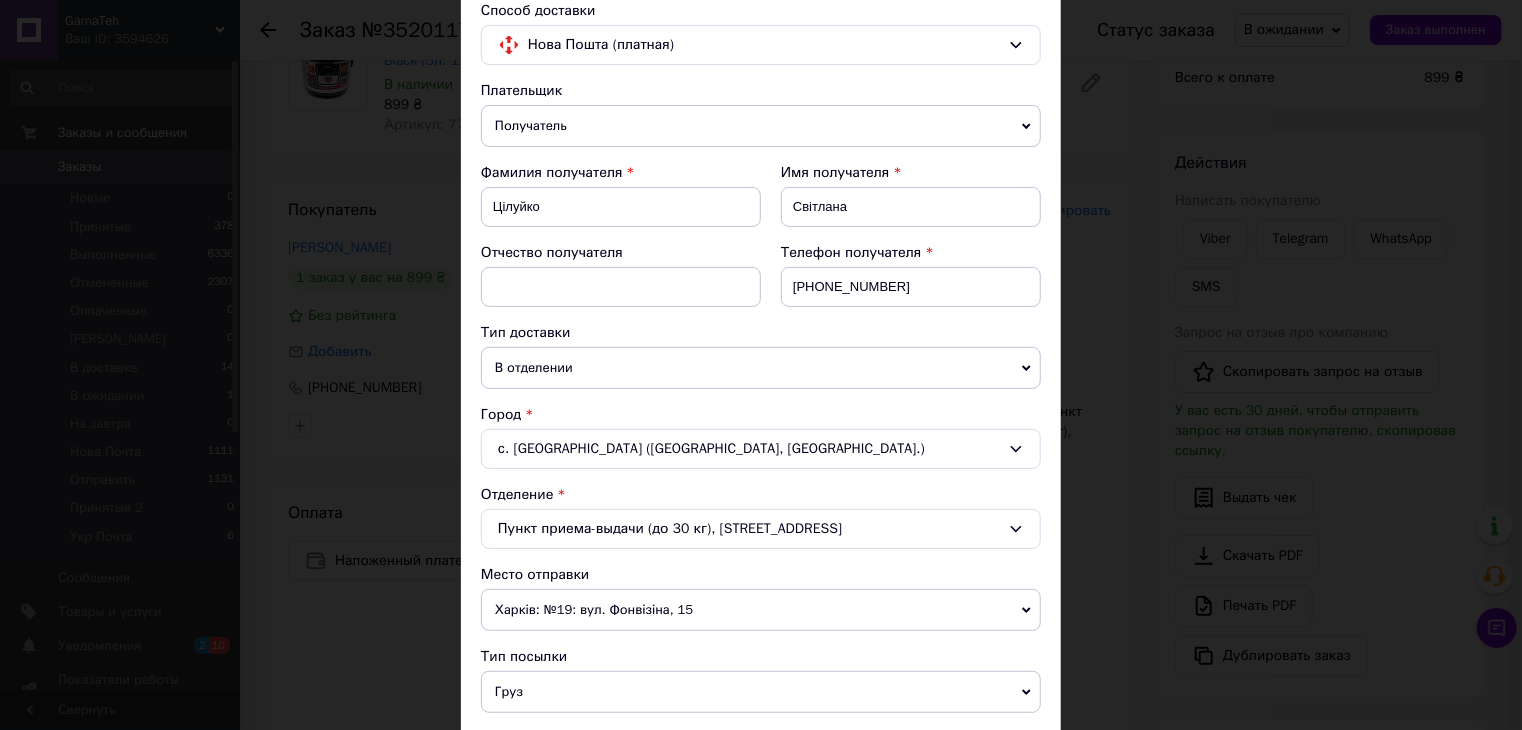 scroll, scrollTop: 200, scrollLeft: 0, axis: vertical 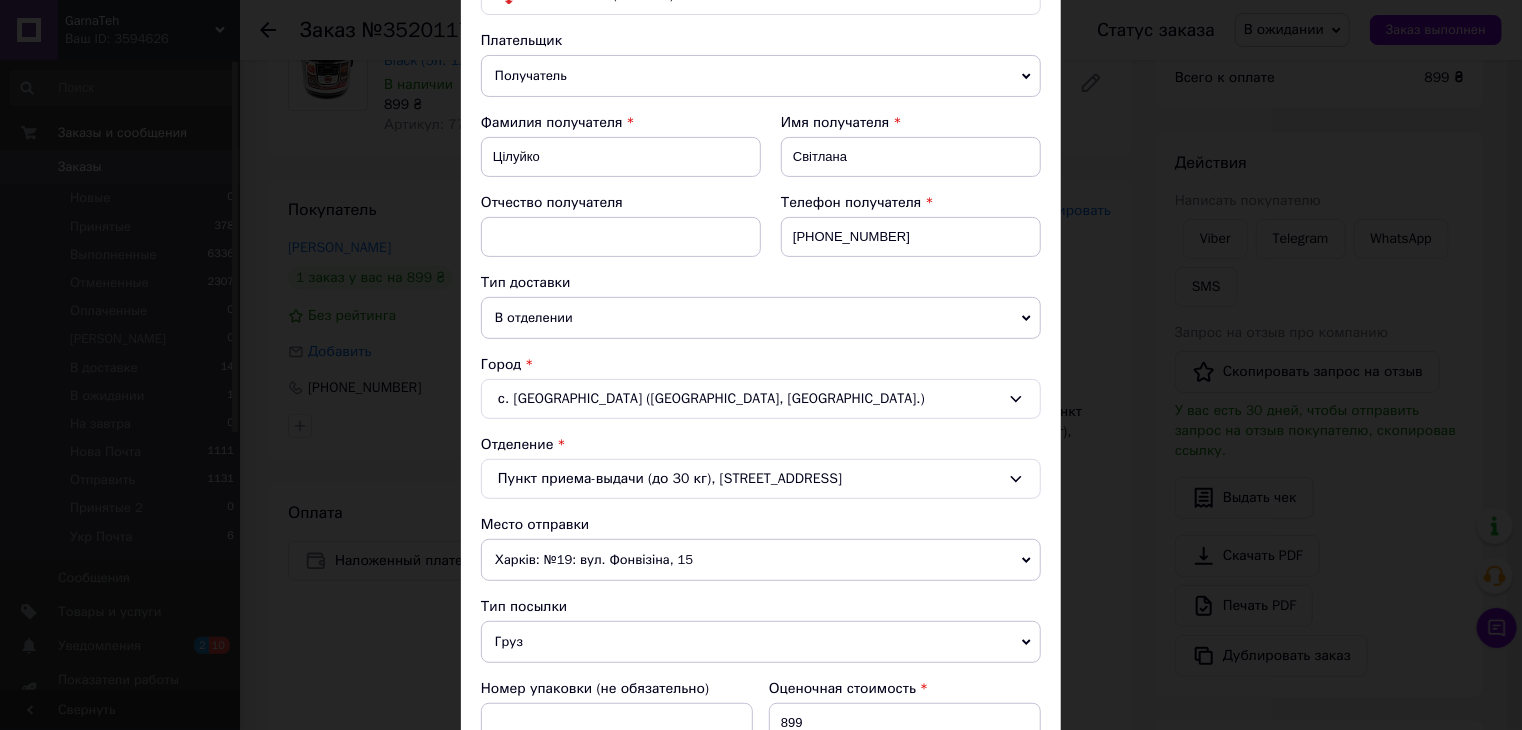 click 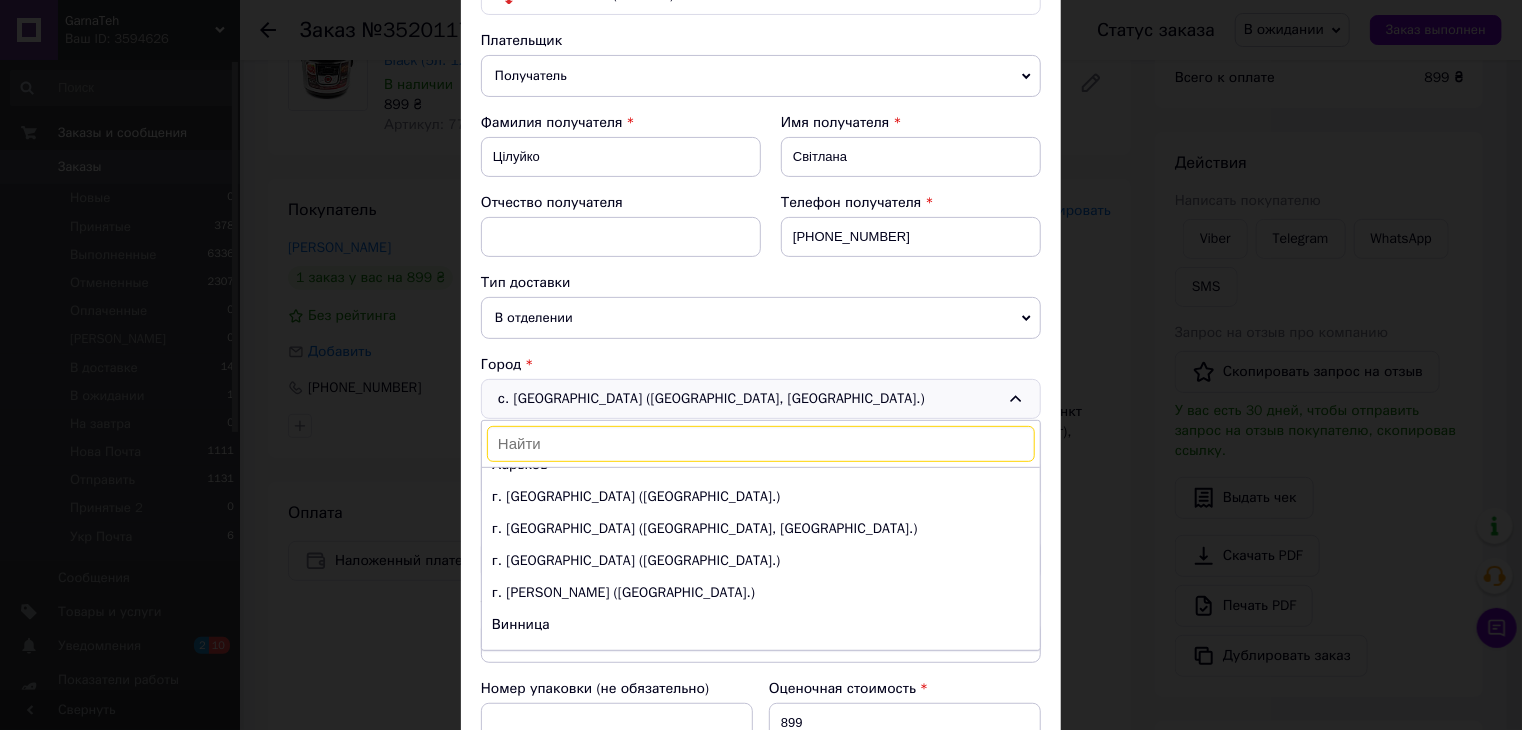 scroll, scrollTop: 0, scrollLeft: 0, axis: both 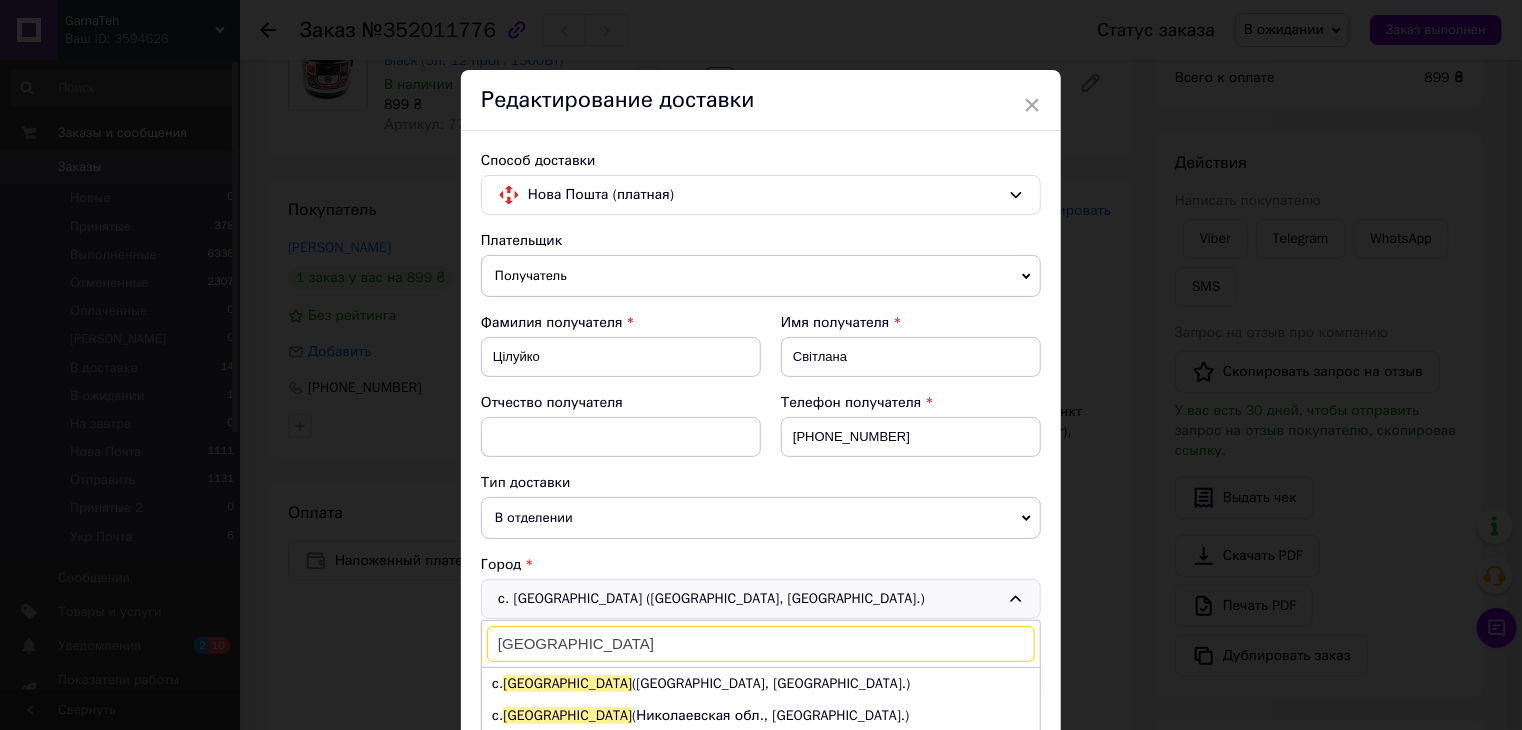 click on "[GEOGRAPHIC_DATA]" at bounding box center [761, 644] 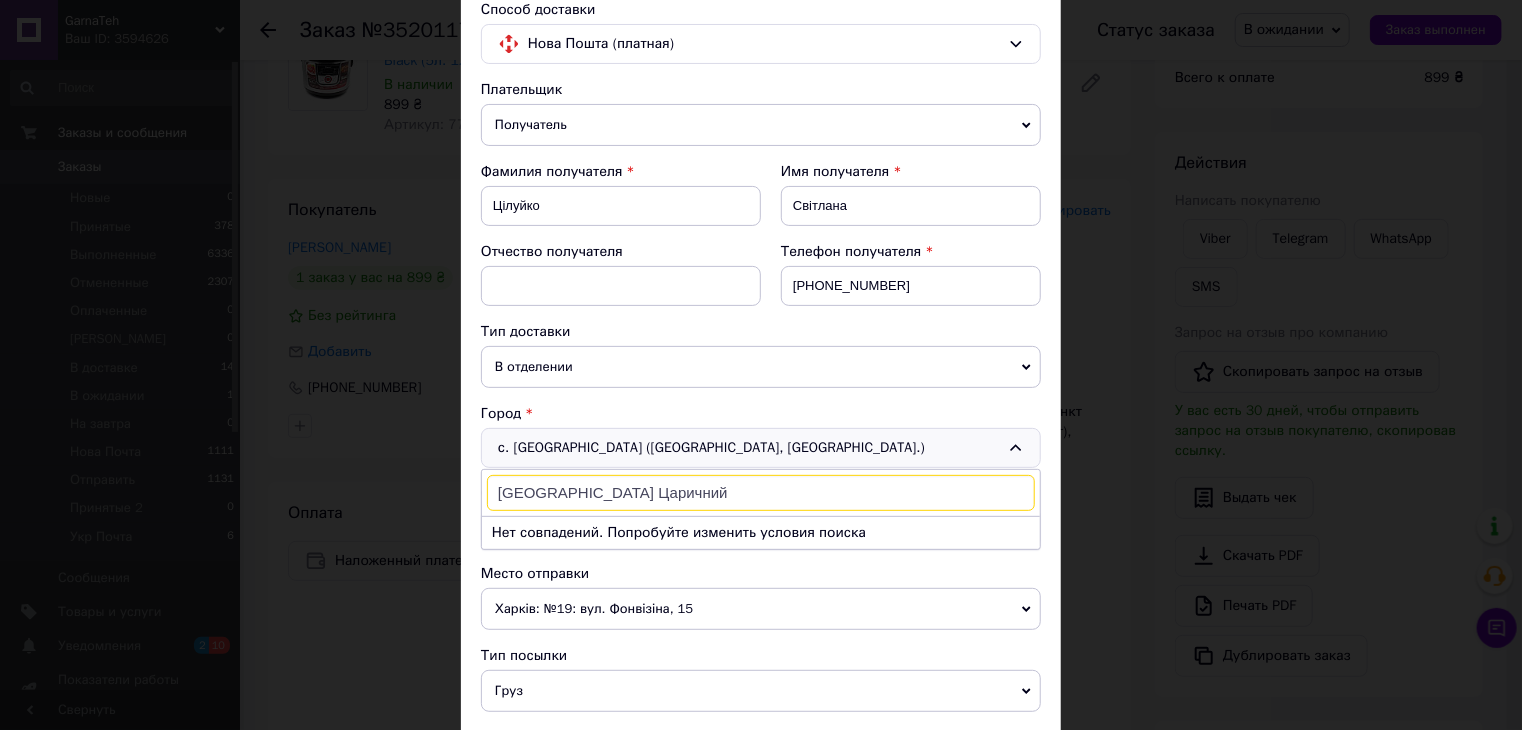 scroll, scrollTop: 200, scrollLeft: 0, axis: vertical 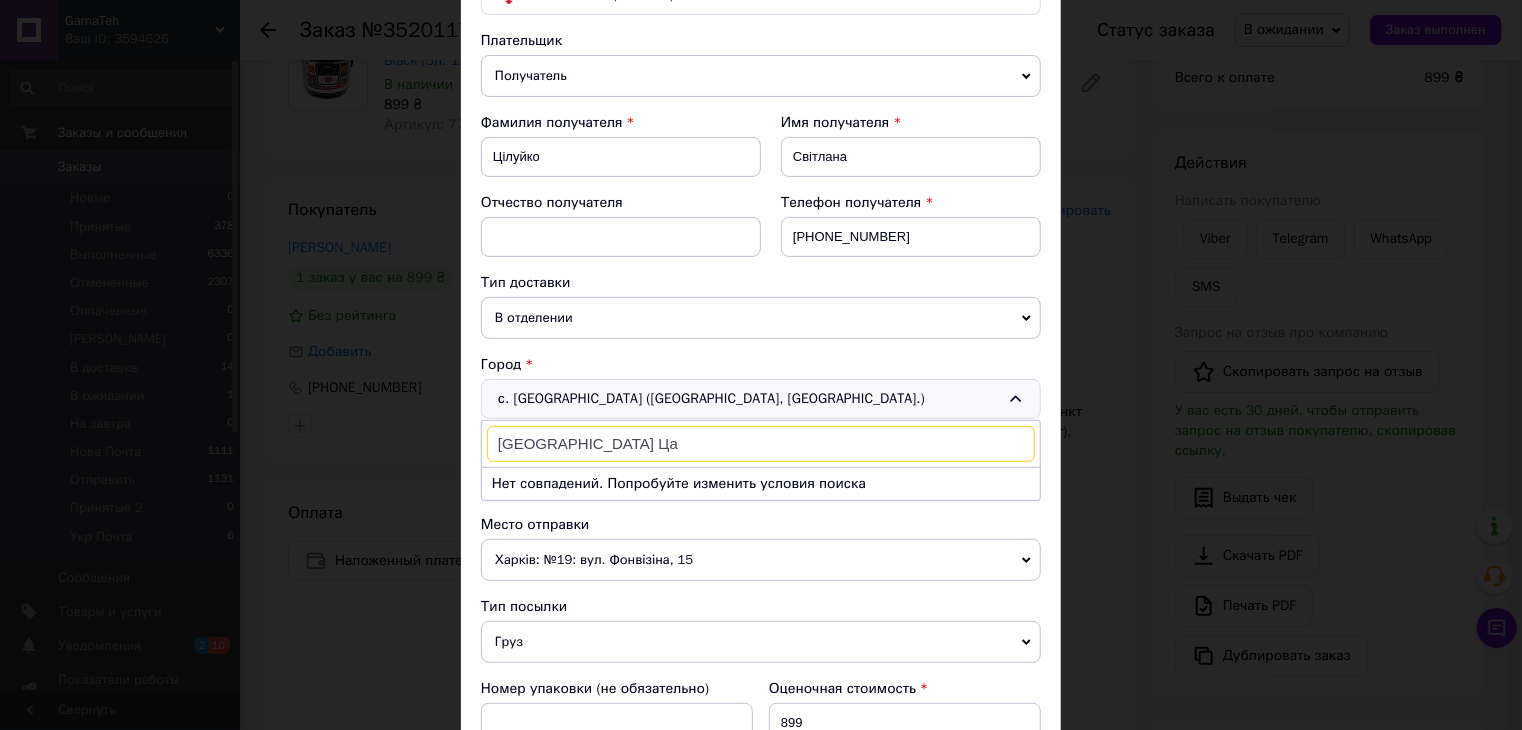 type on "[GEOGRAPHIC_DATA] Ца" 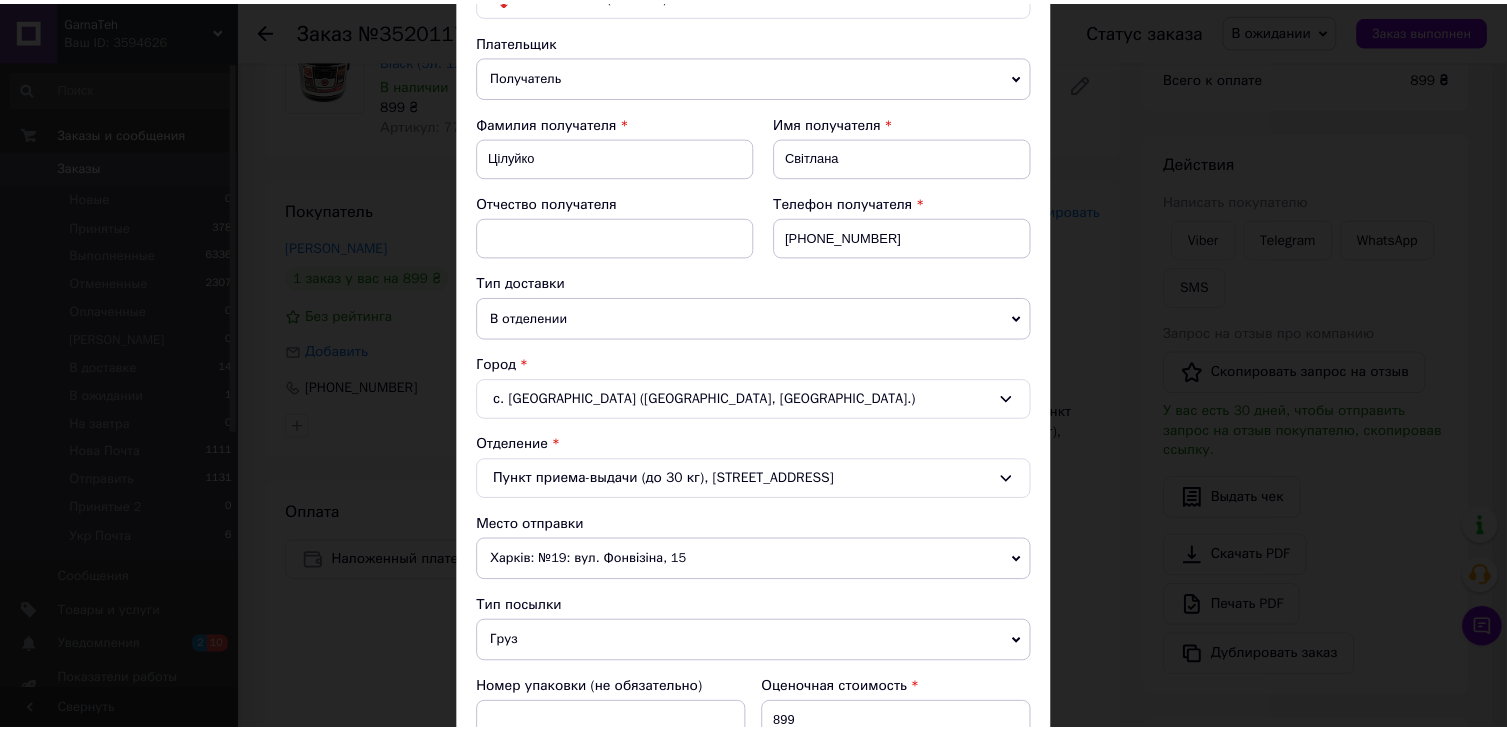 scroll, scrollTop: 789, scrollLeft: 0, axis: vertical 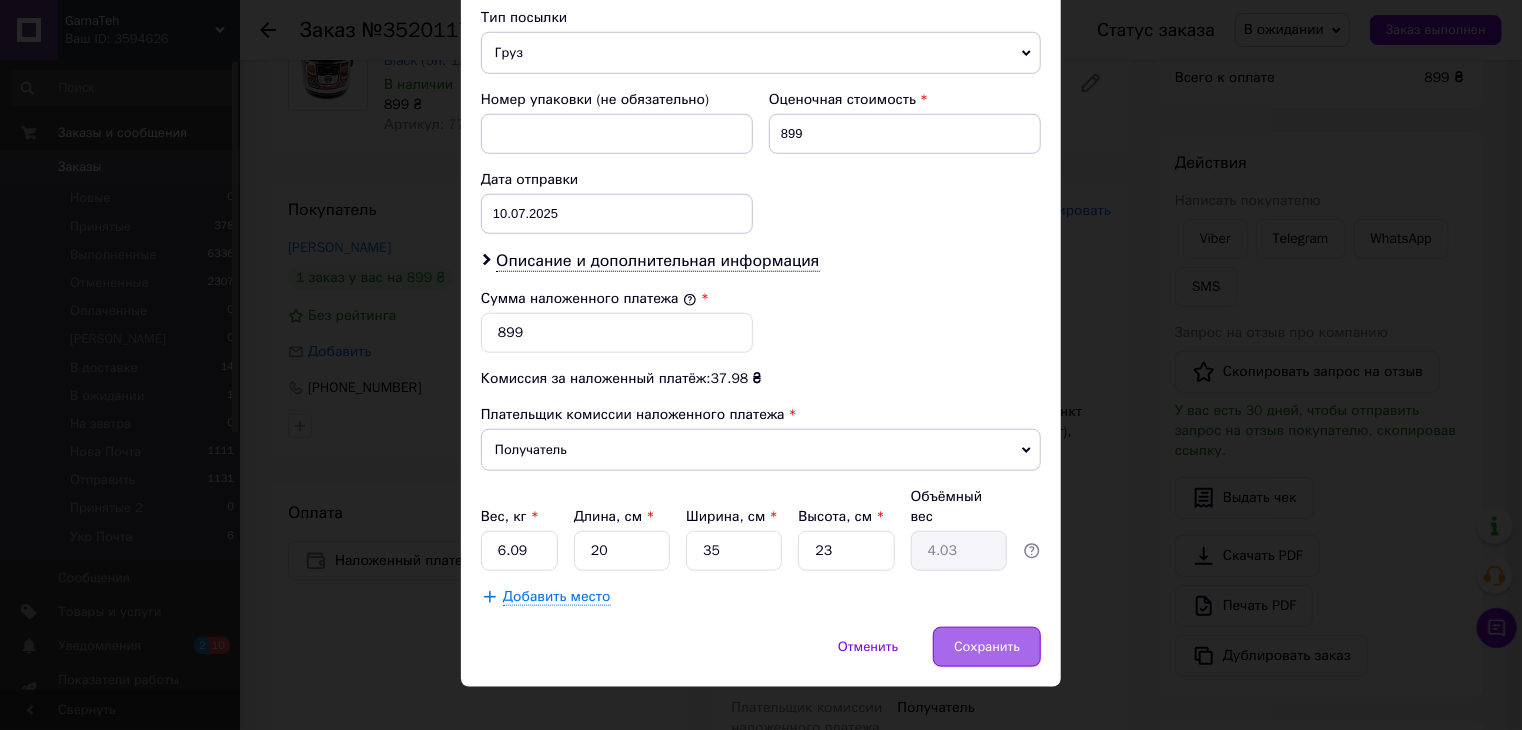 click on "Сохранить" at bounding box center (987, 647) 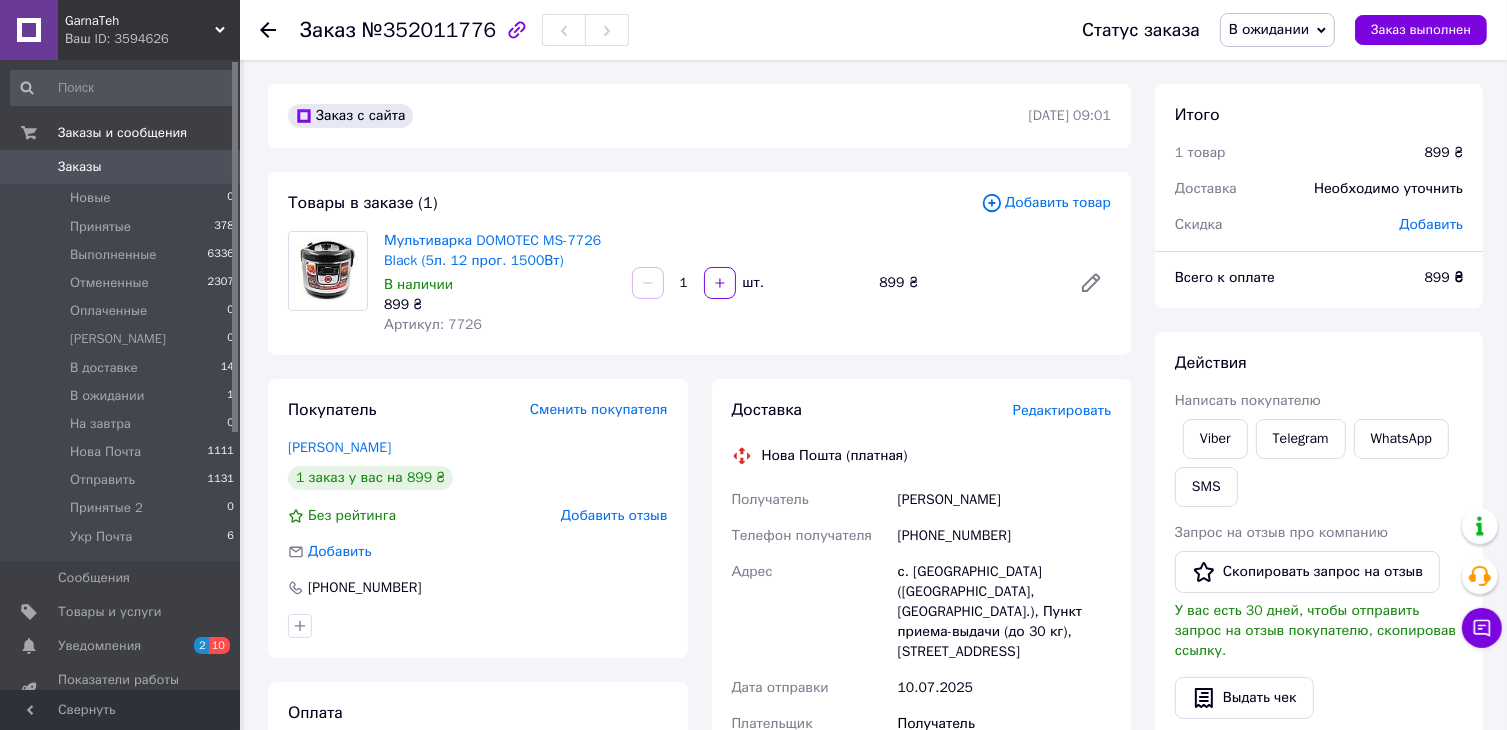 scroll, scrollTop: 200, scrollLeft: 0, axis: vertical 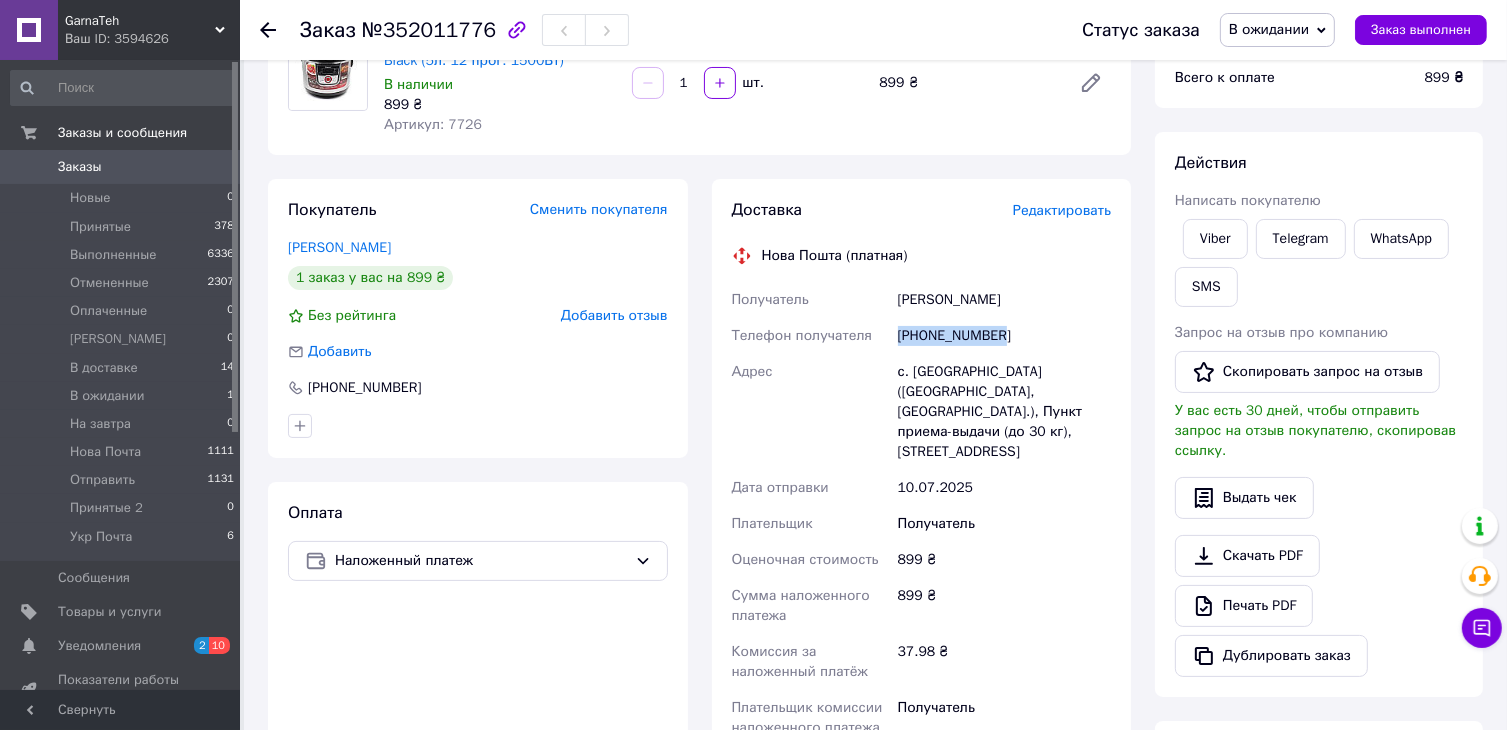 drag, startPoint x: 896, startPoint y: 337, endPoint x: 1022, endPoint y: 330, distance: 126.1943 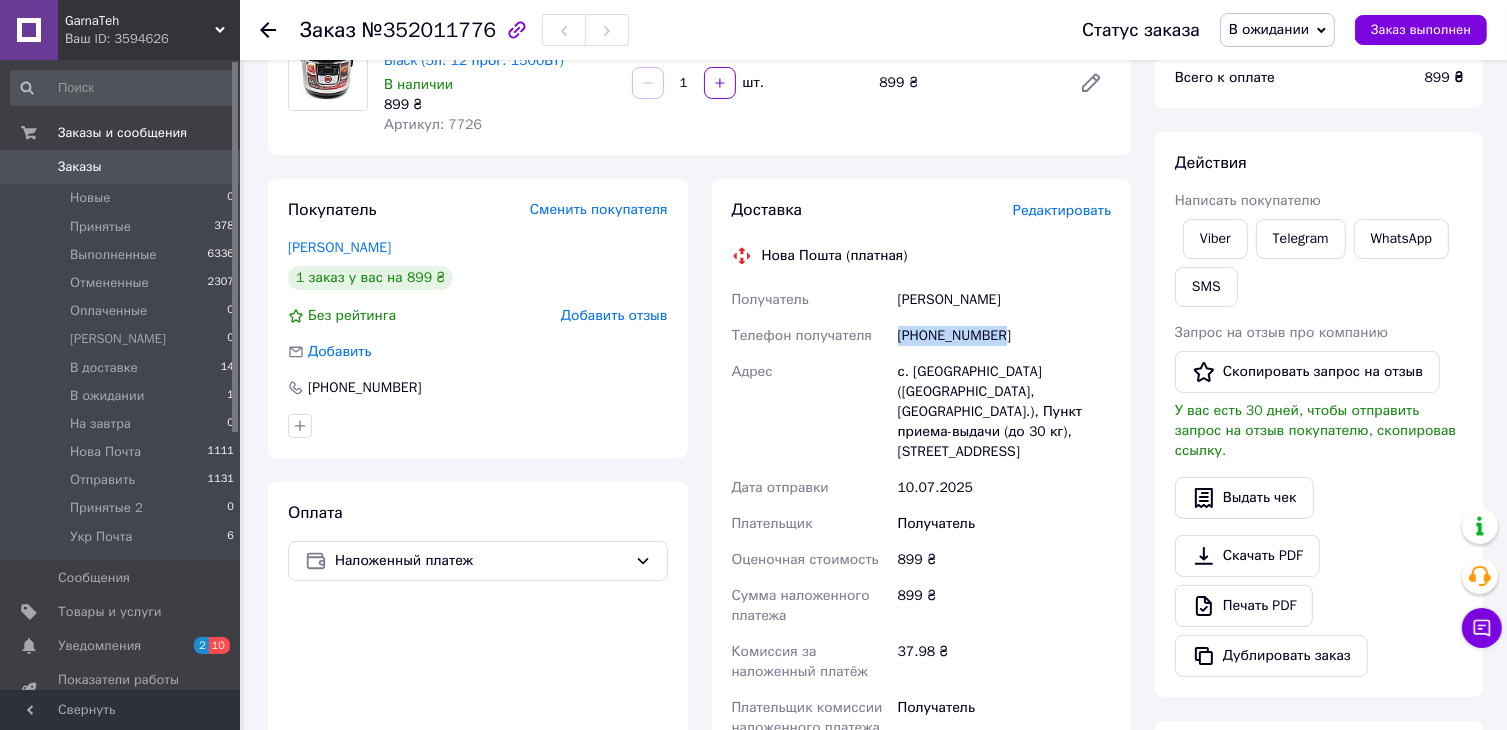 copy on "[PHONE_NUMBER]" 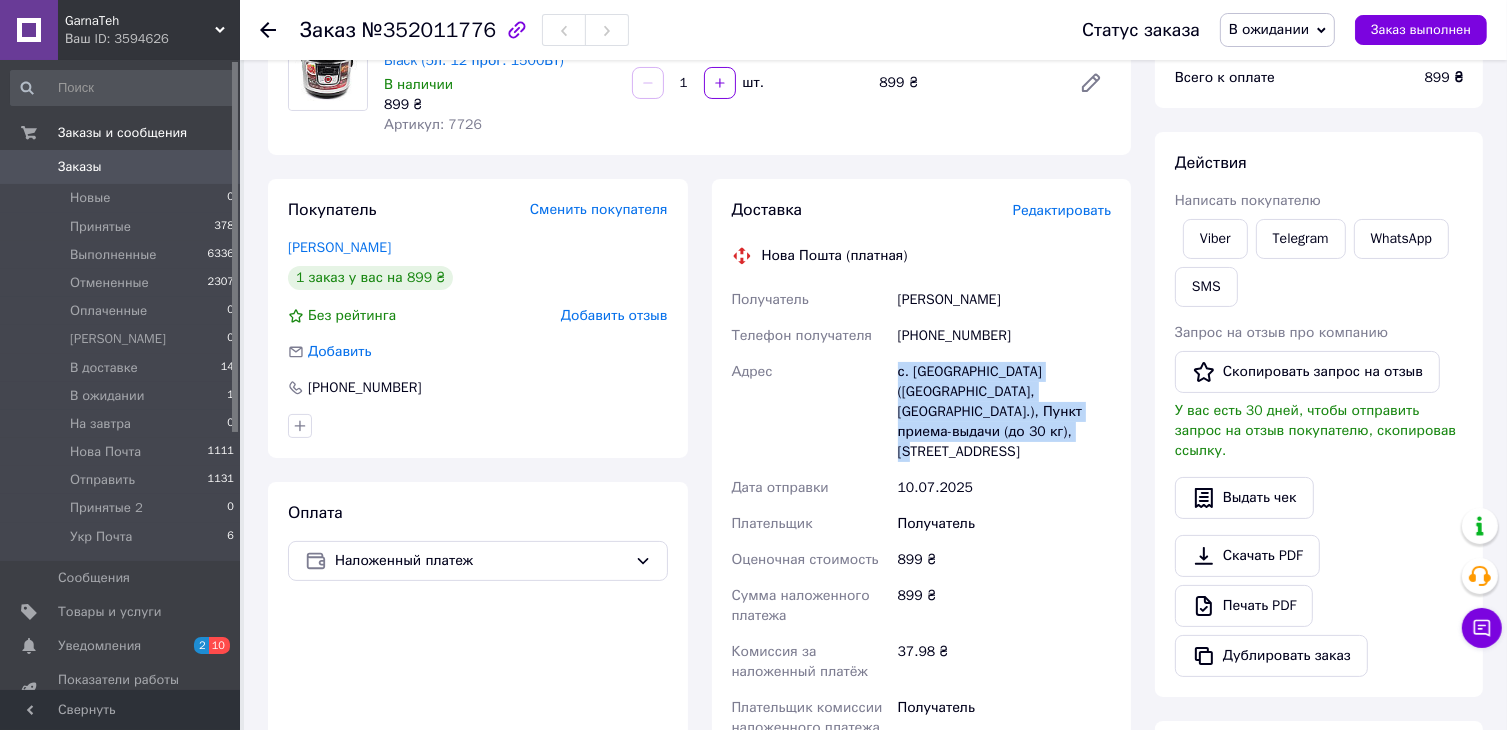 drag, startPoint x: 889, startPoint y: 365, endPoint x: 1067, endPoint y: 426, distance: 188.16217 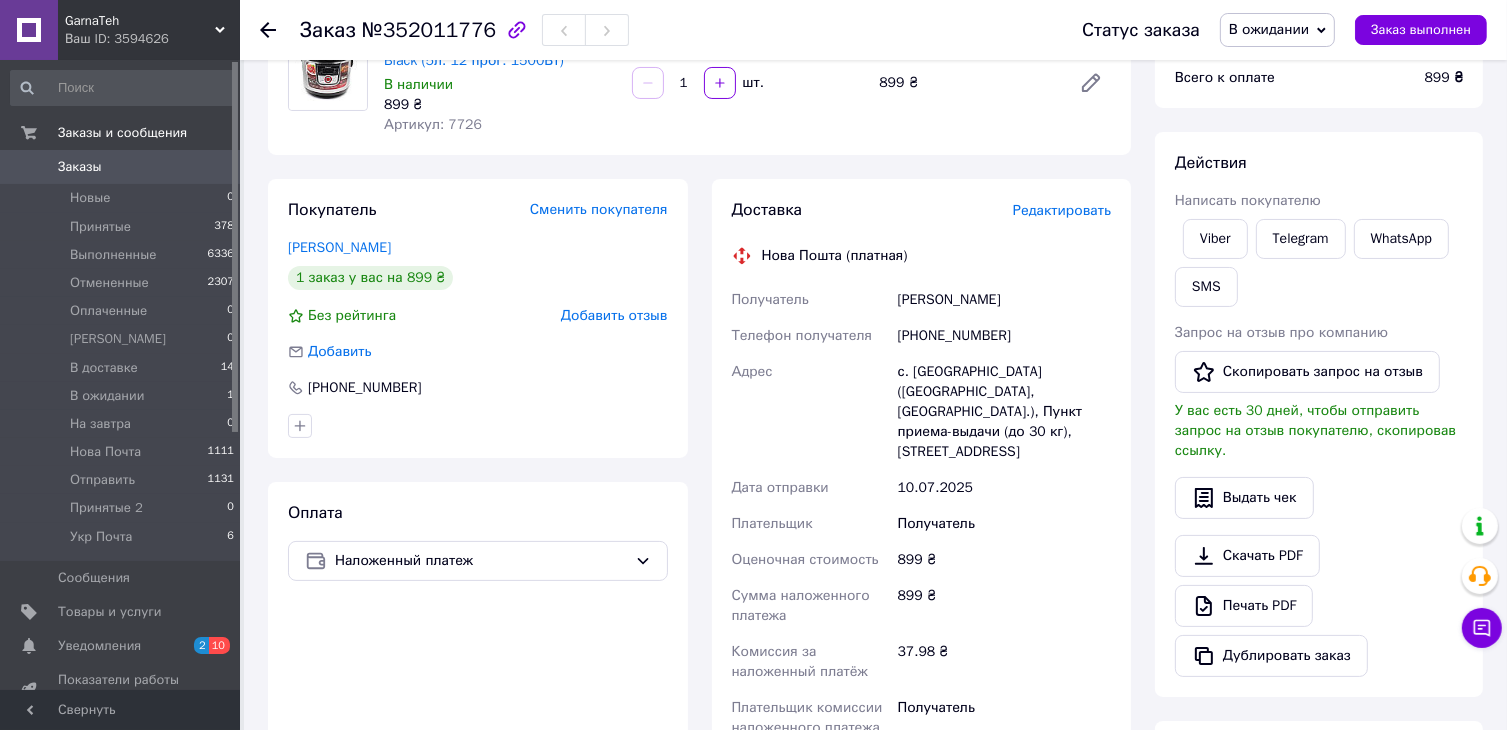click on "Сумма наложенного платежа" at bounding box center (811, 606) 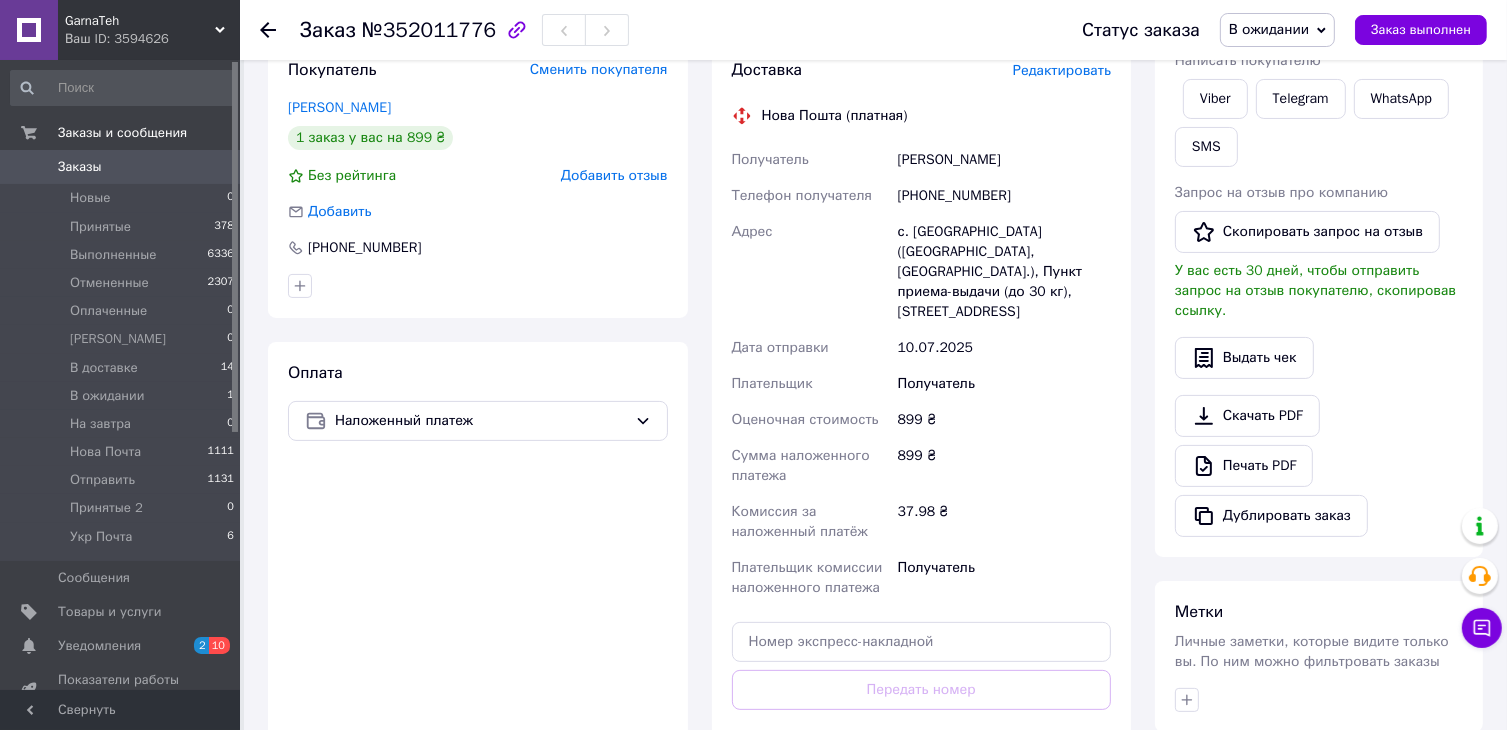 scroll, scrollTop: 400, scrollLeft: 0, axis: vertical 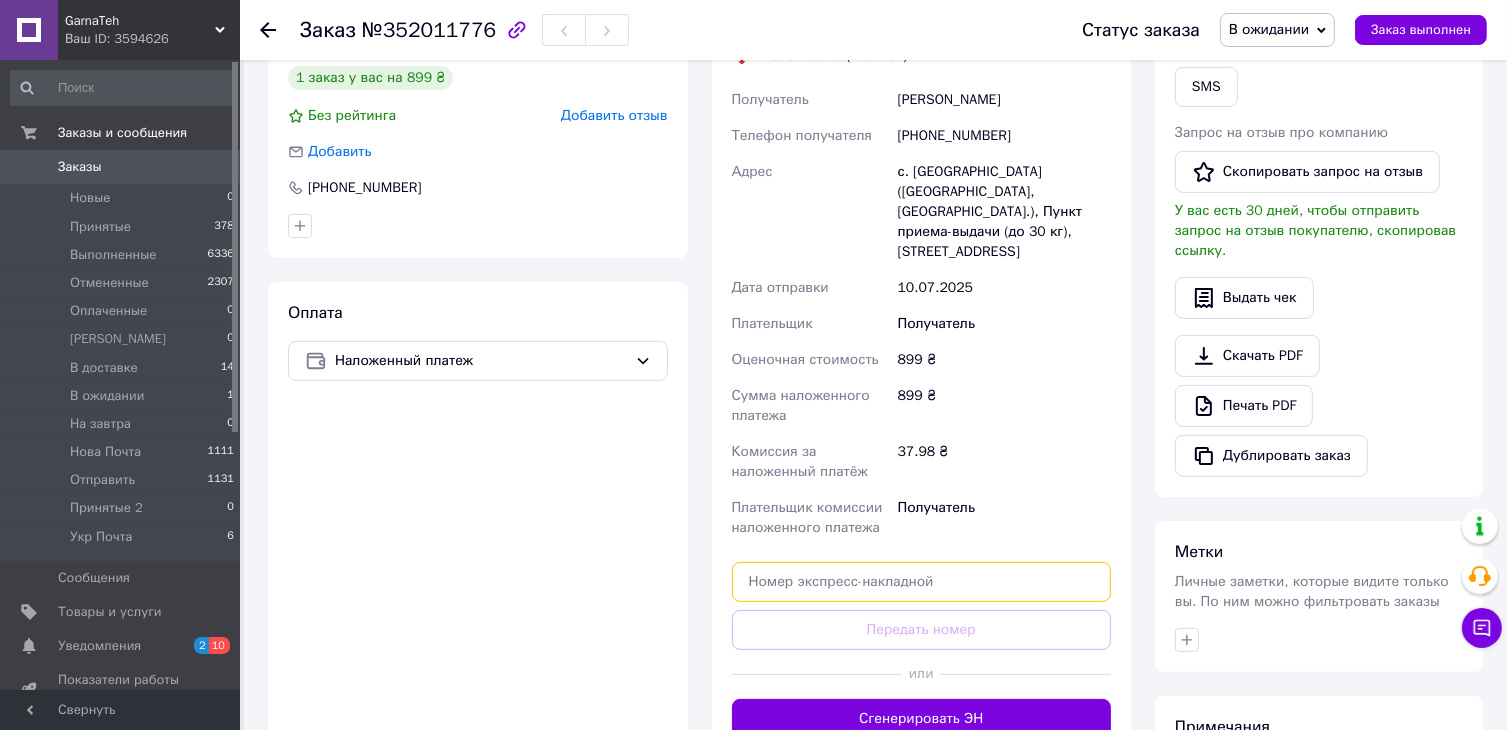click at bounding box center [922, 582] 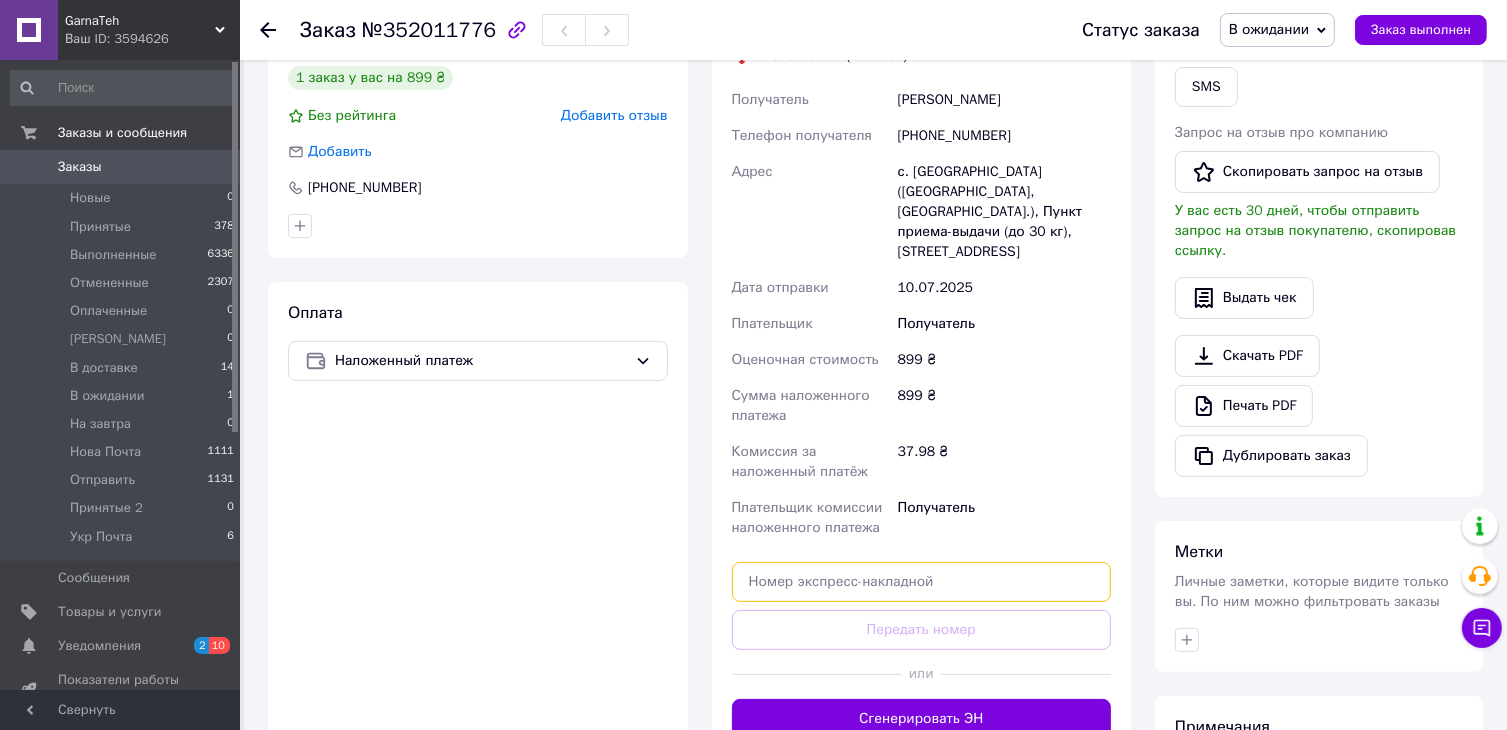 paste on "20451202800167" 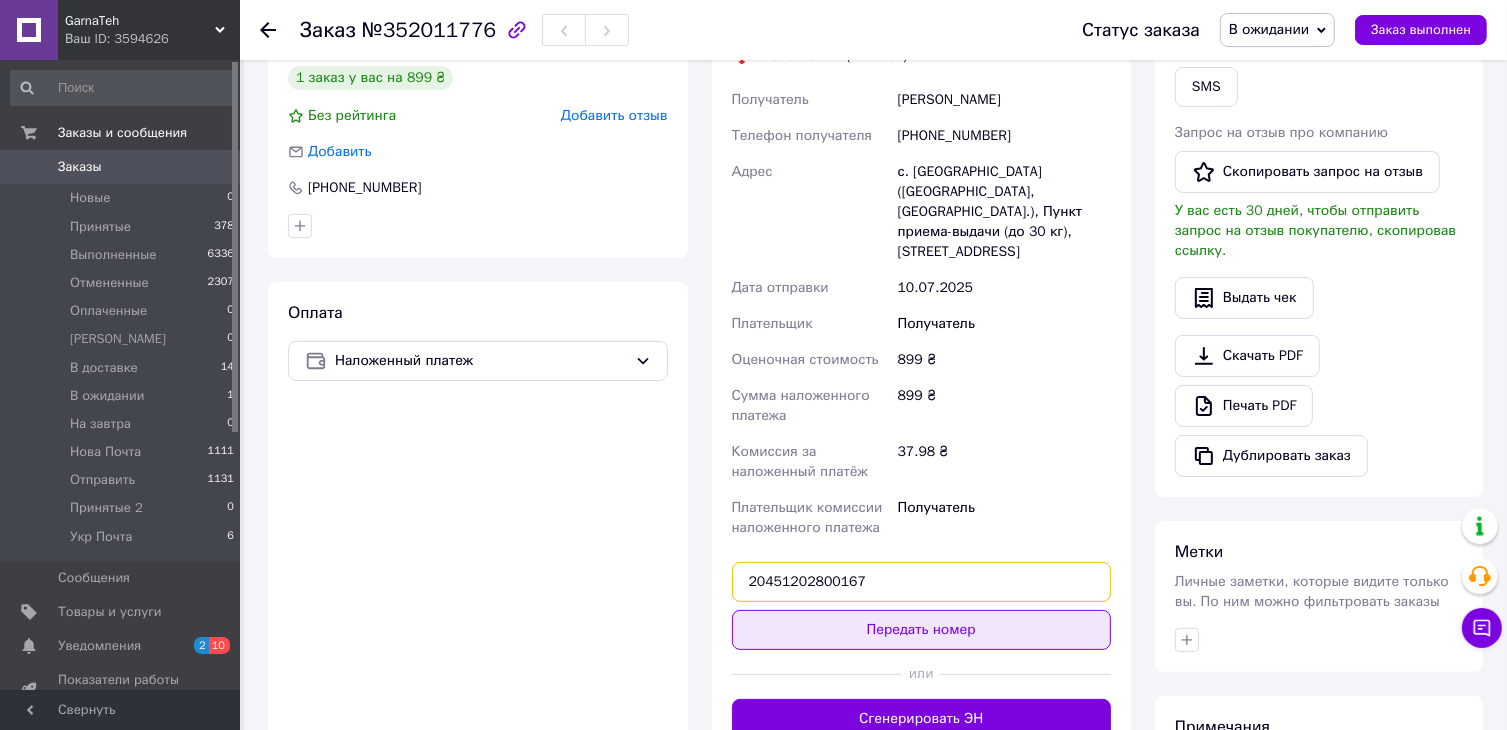 type on "20451202800167" 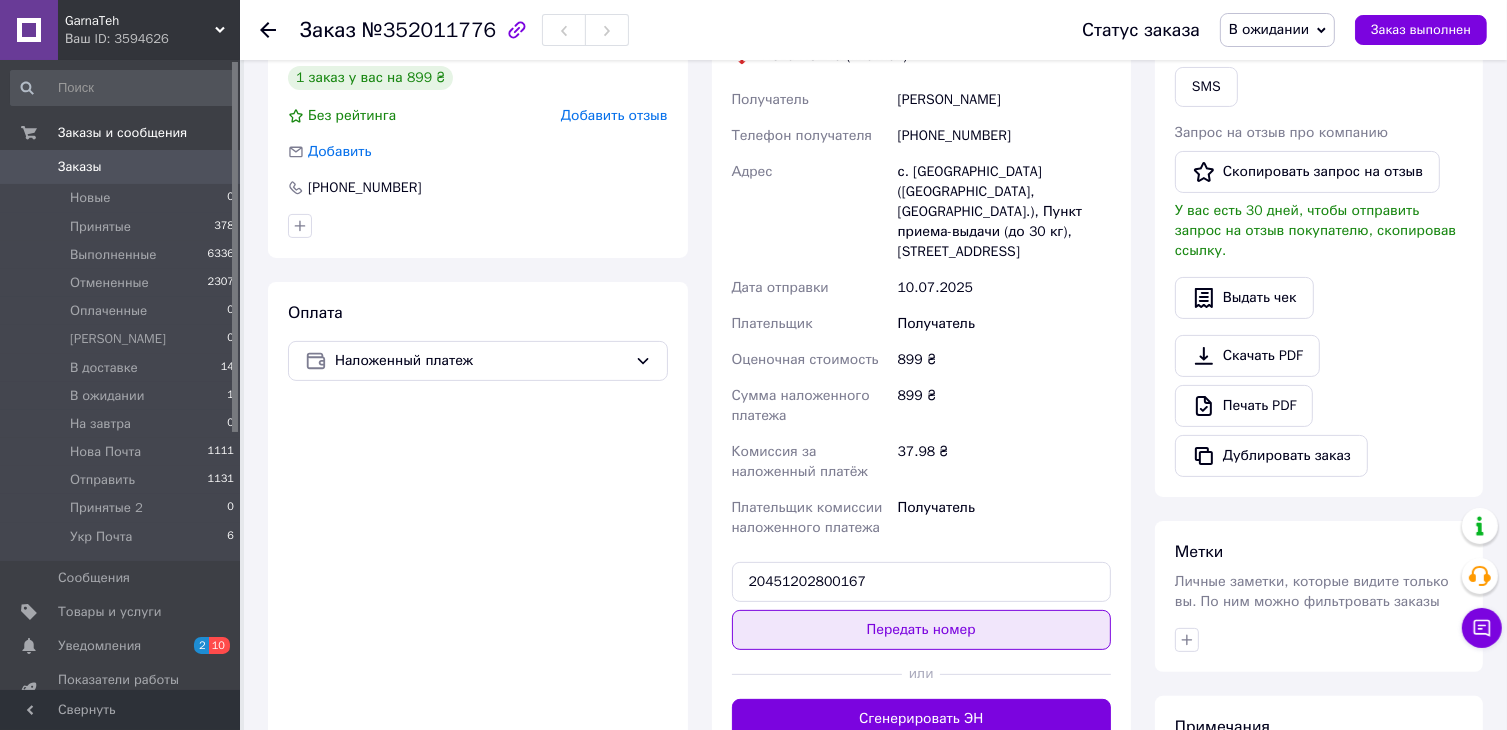 click on "Передать номер" at bounding box center (922, 630) 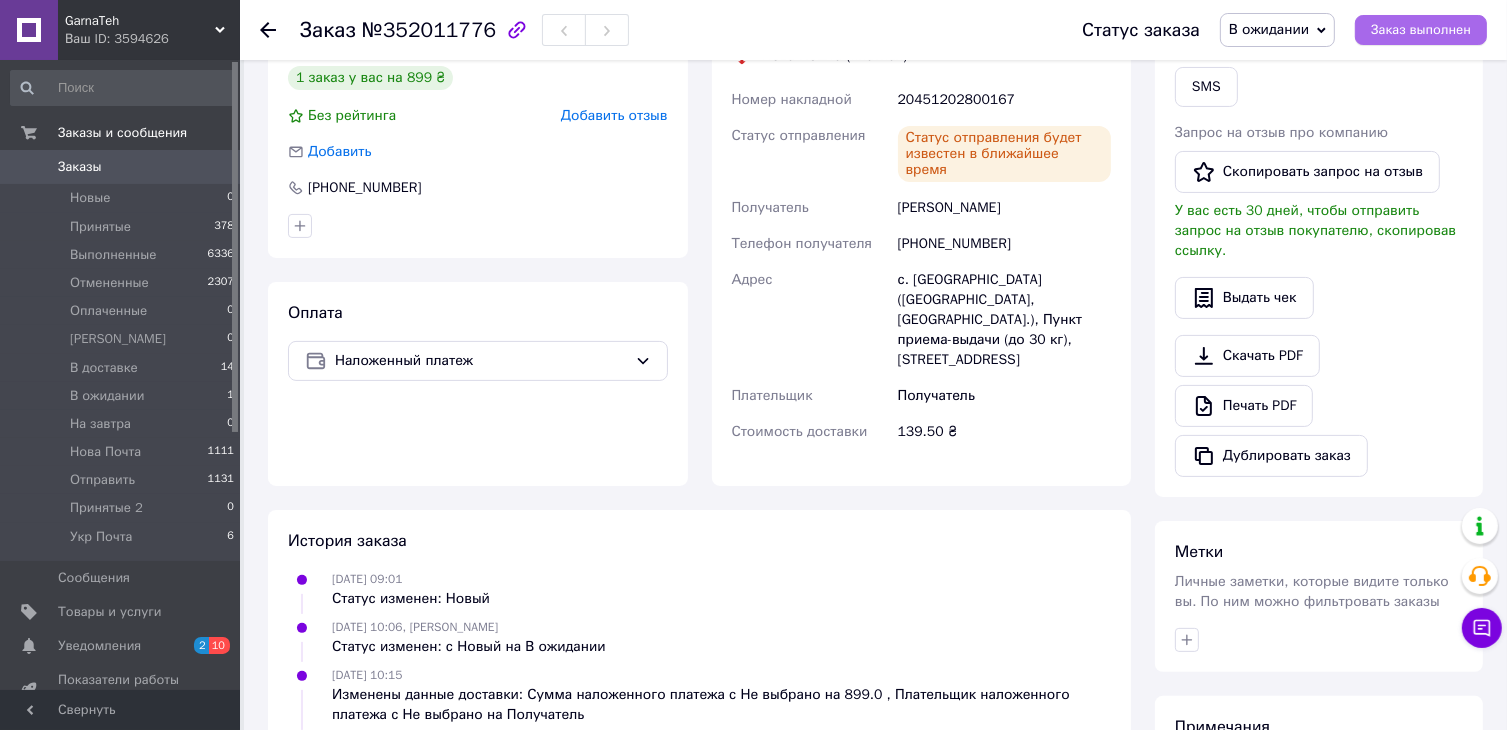 click on "Заказ выполнен" at bounding box center (1421, 30) 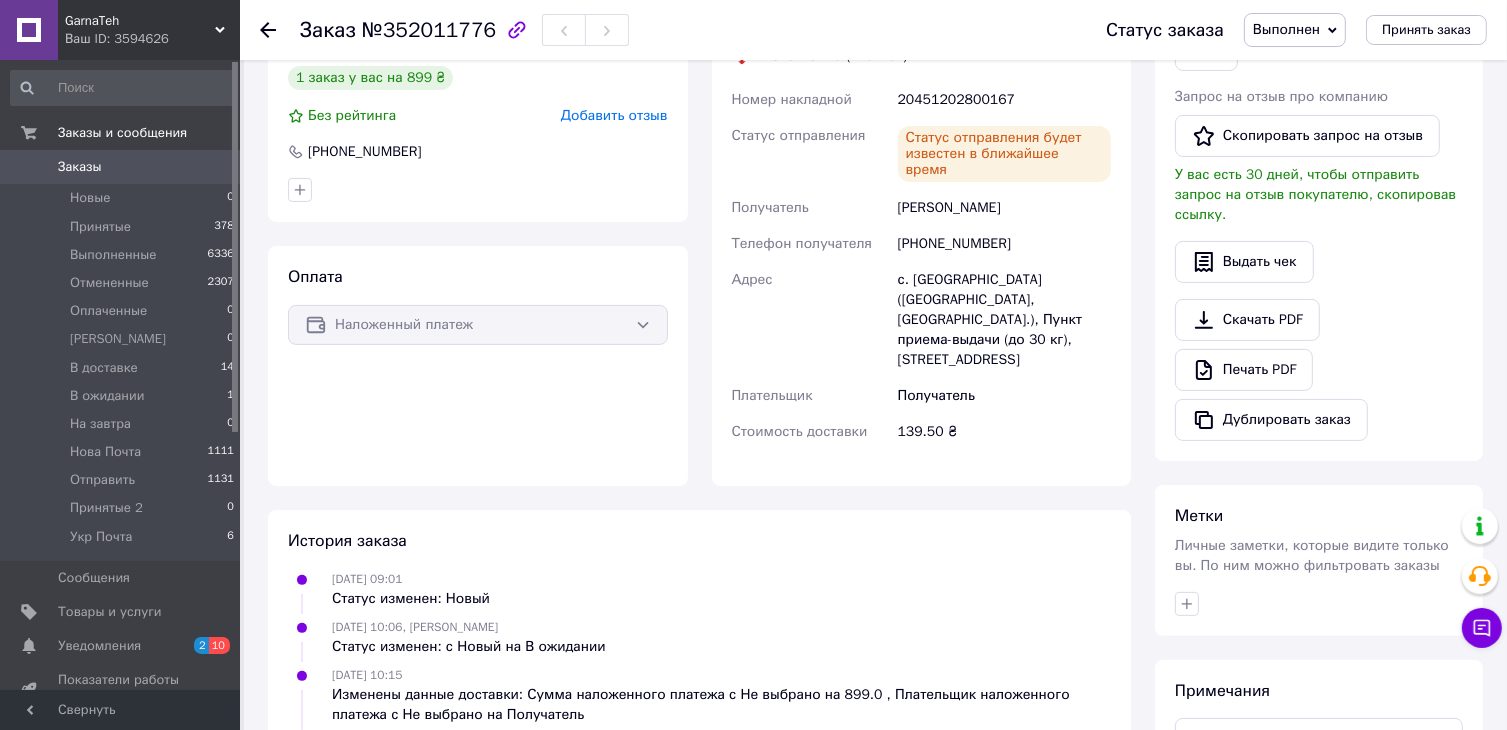 click 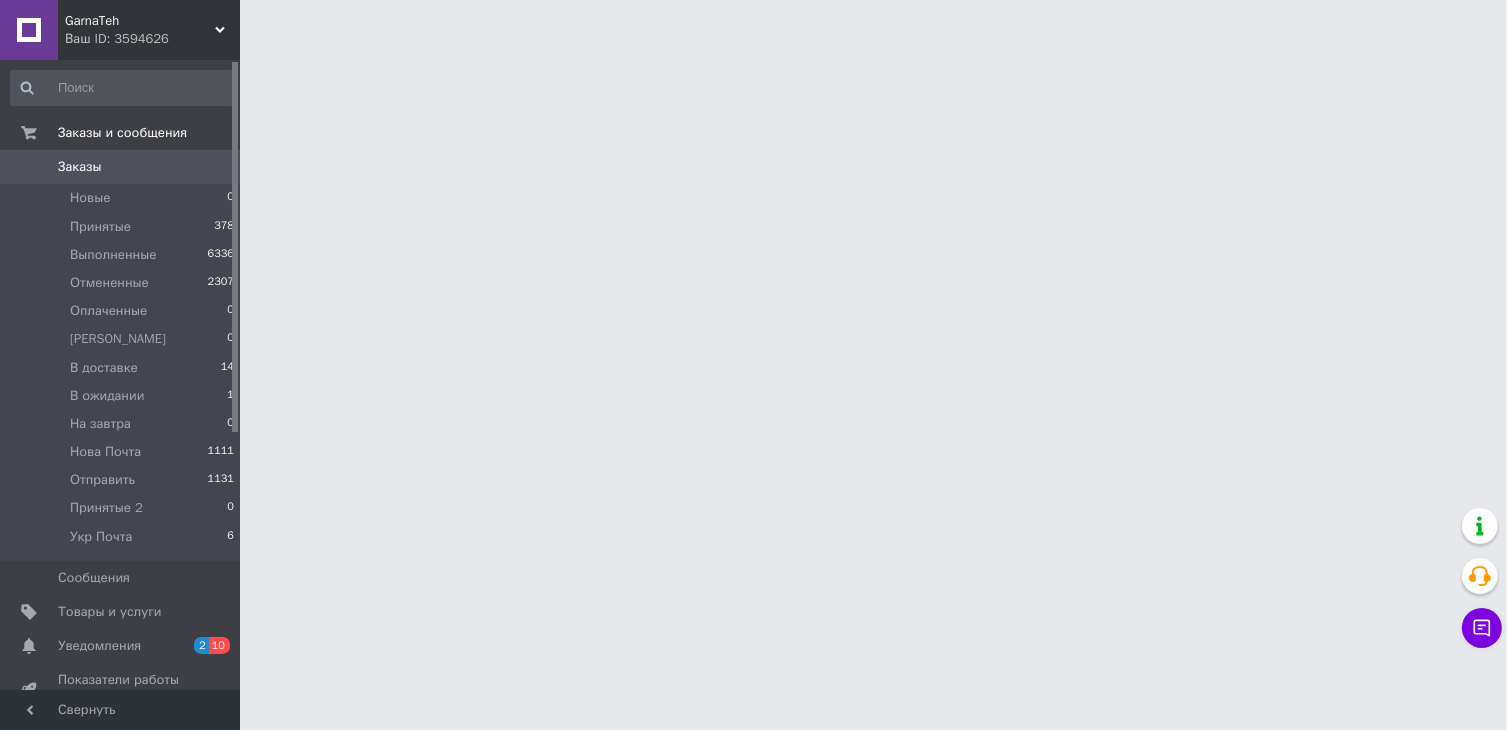scroll, scrollTop: 0, scrollLeft: 0, axis: both 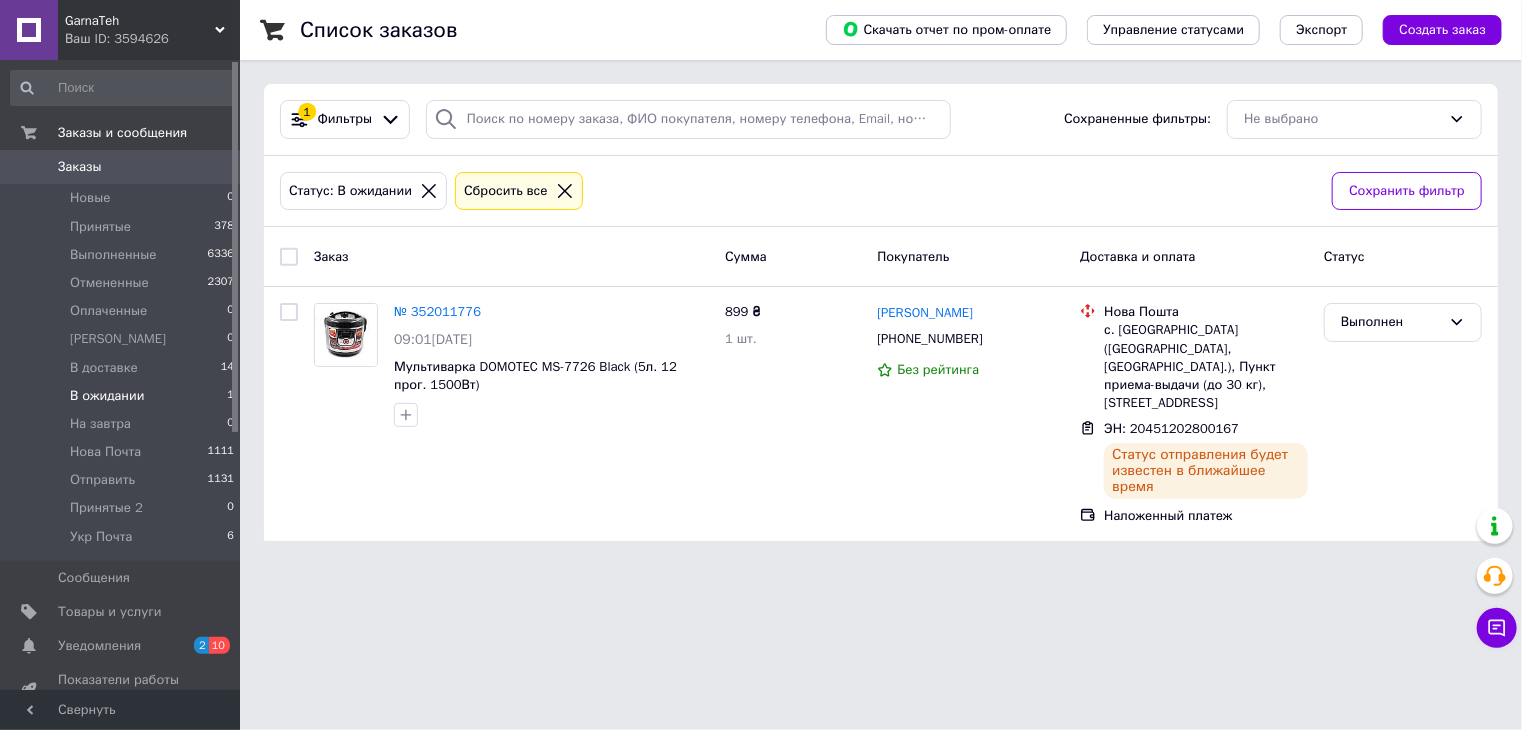 drag, startPoint x: 116, startPoint y: 227, endPoint x: 647, endPoint y: 670, distance: 691.5273 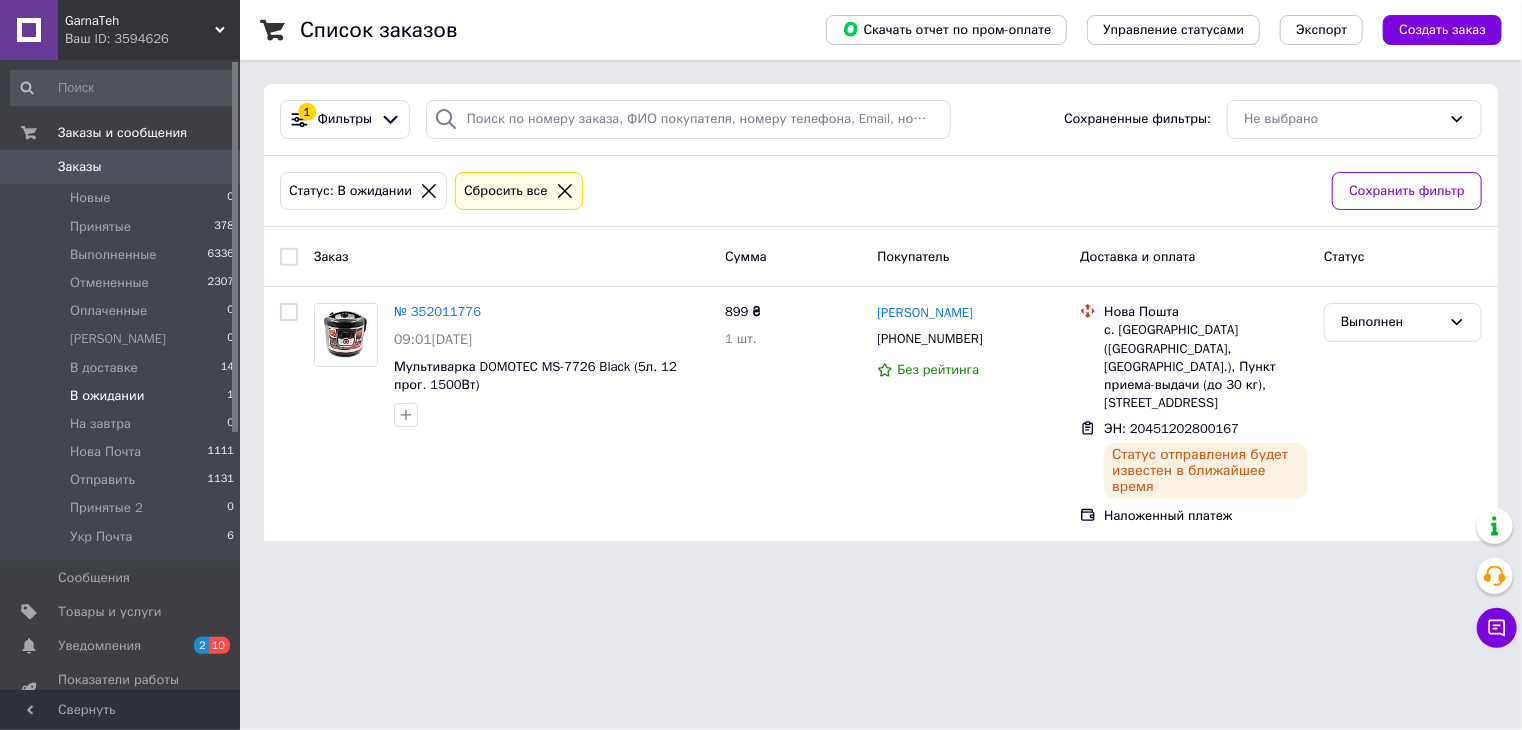 click on "Заказы" at bounding box center [80, 167] 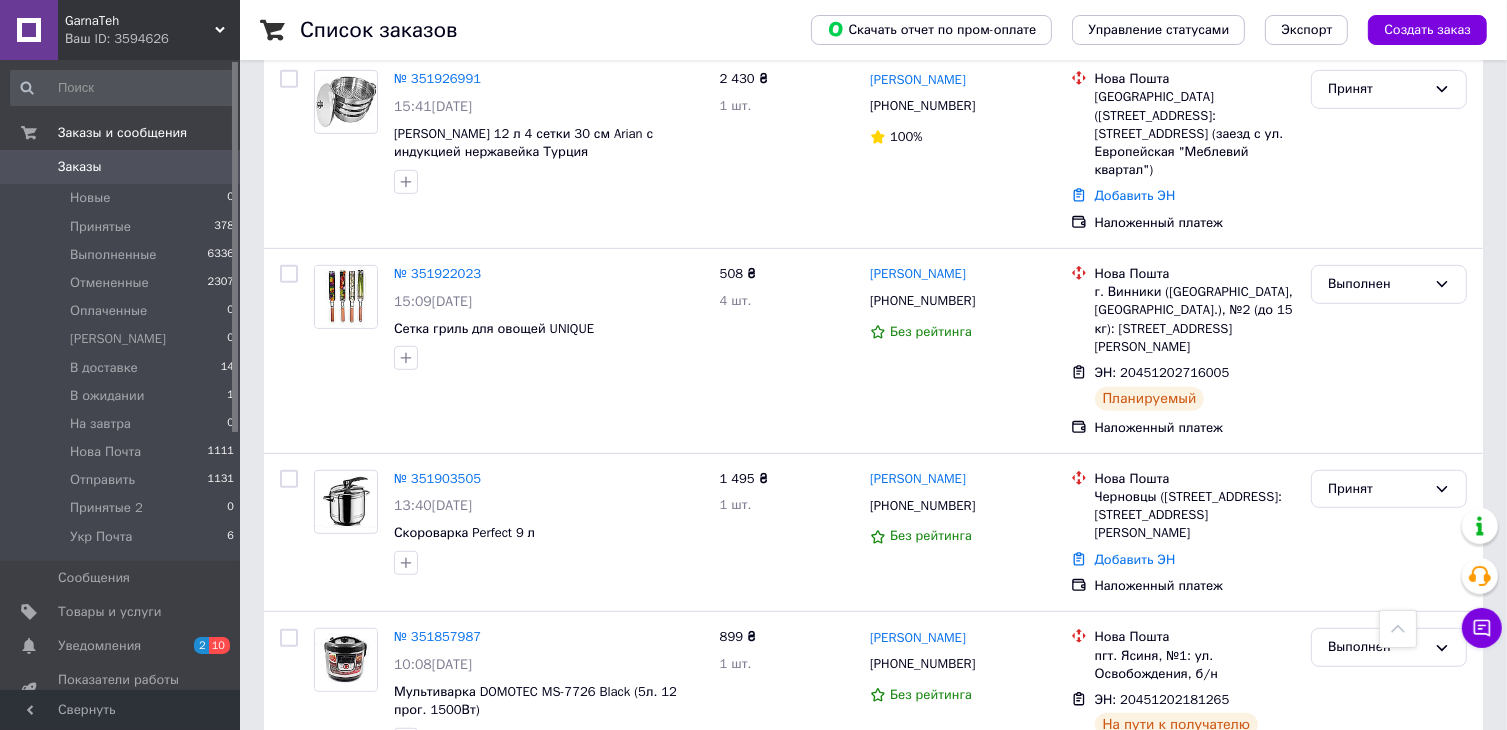 scroll, scrollTop: 1000, scrollLeft: 0, axis: vertical 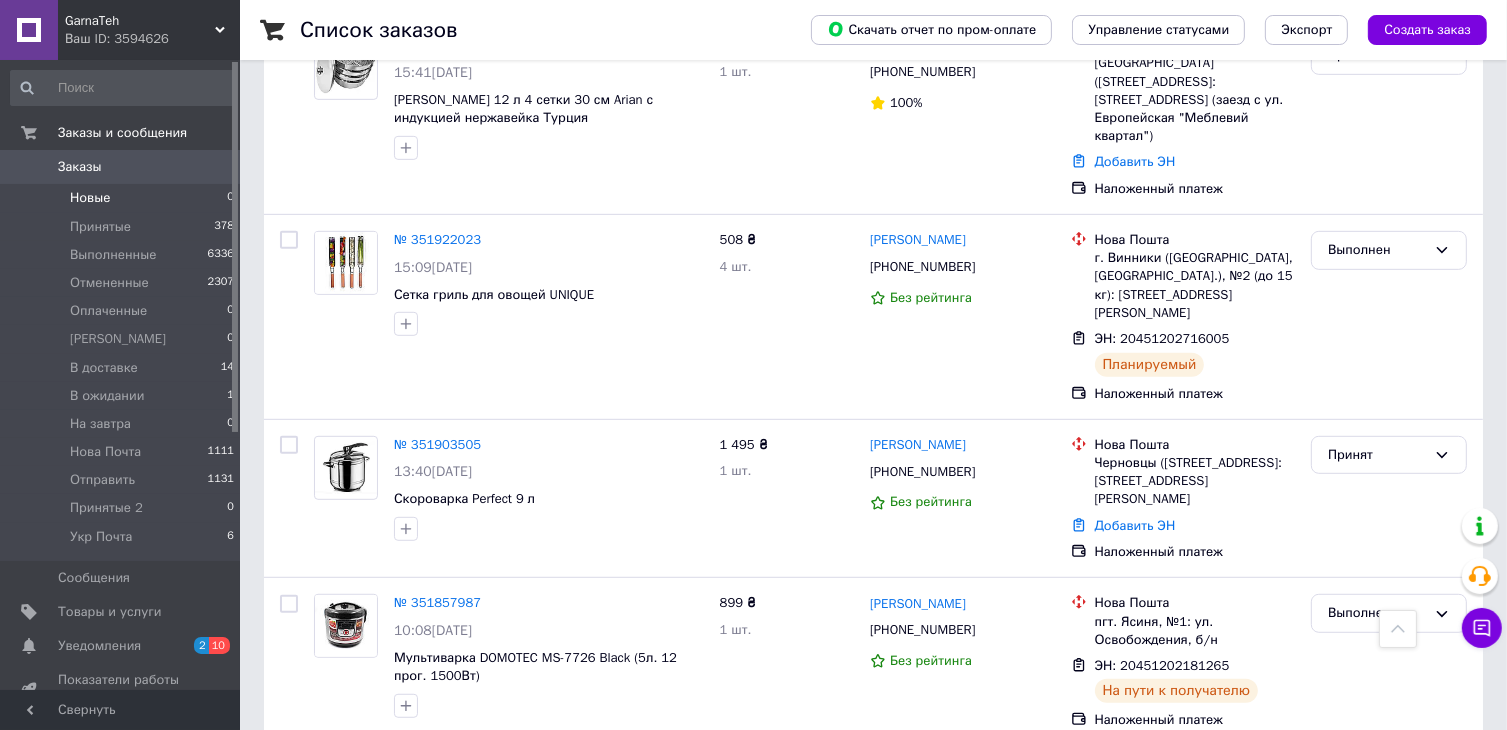 click on "Новые" at bounding box center (90, 198) 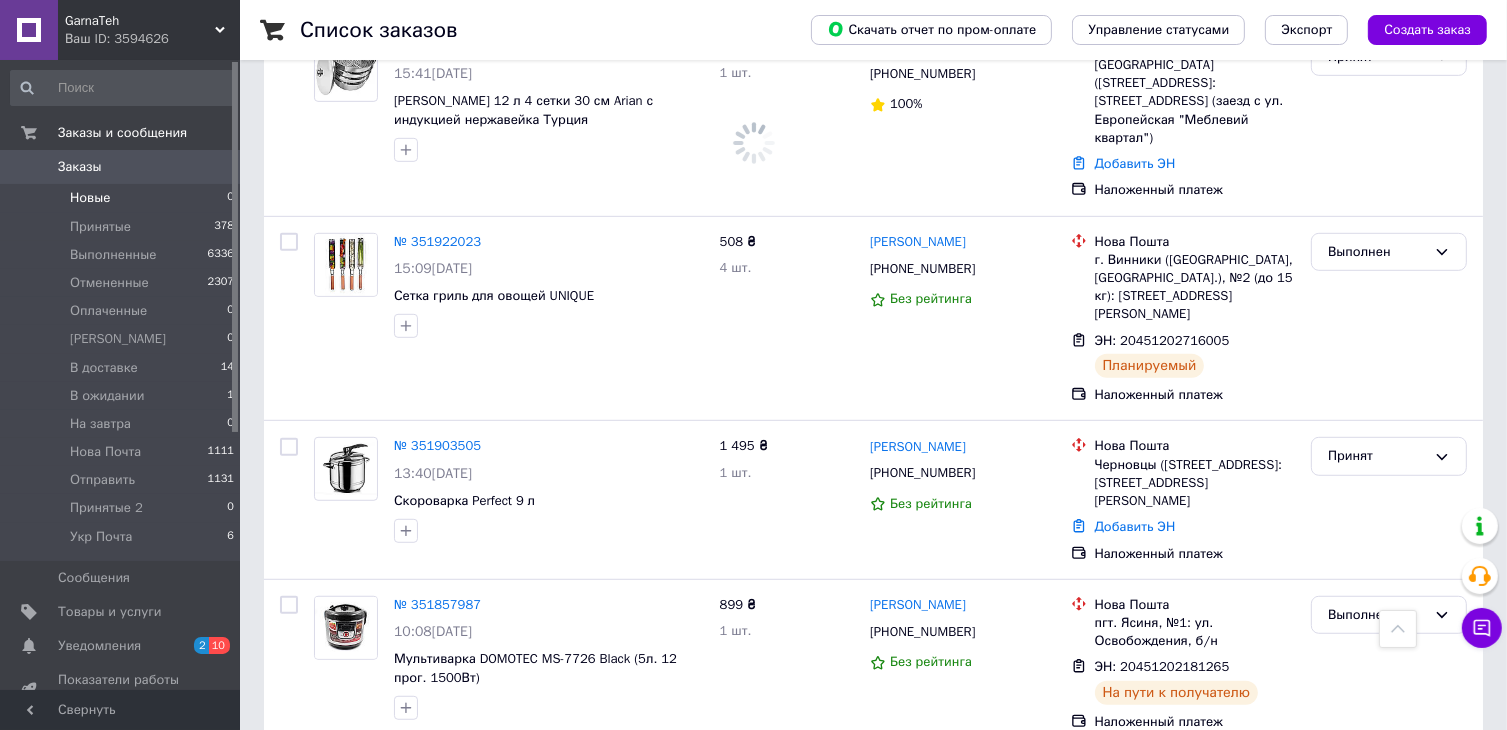 scroll, scrollTop: 0, scrollLeft: 0, axis: both 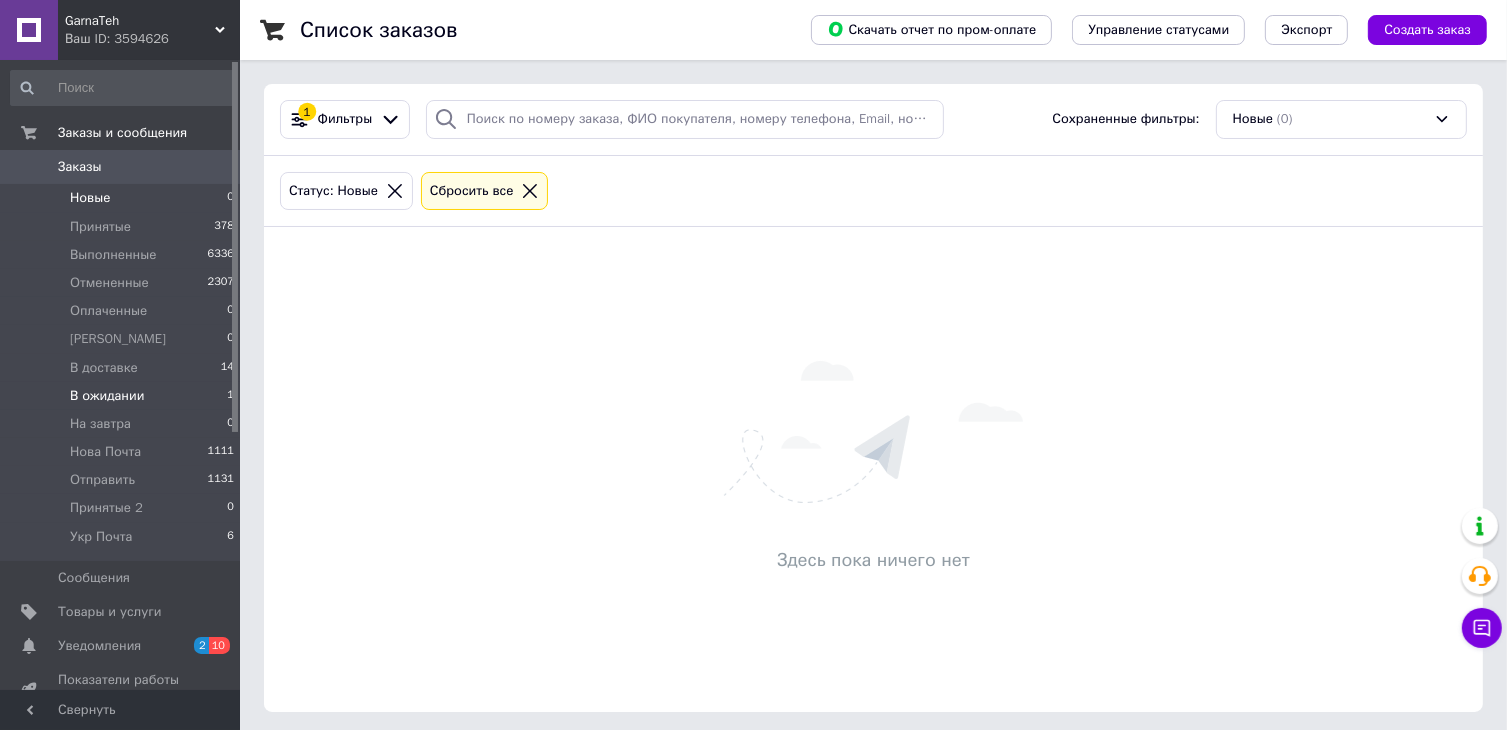 click on "В ожидании" at bounding box center (107, 396) 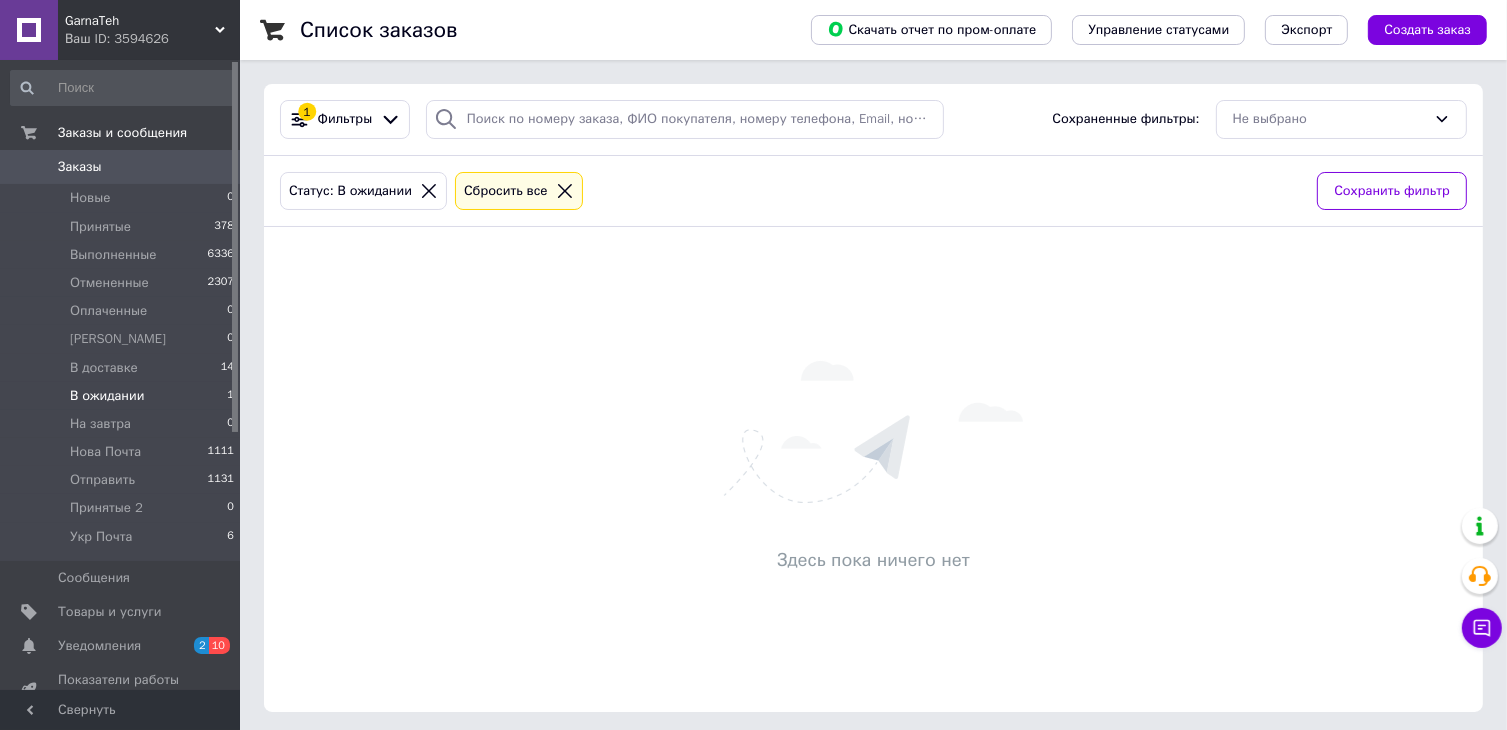 click on "В ожидании" at bounding box center (107, 396) 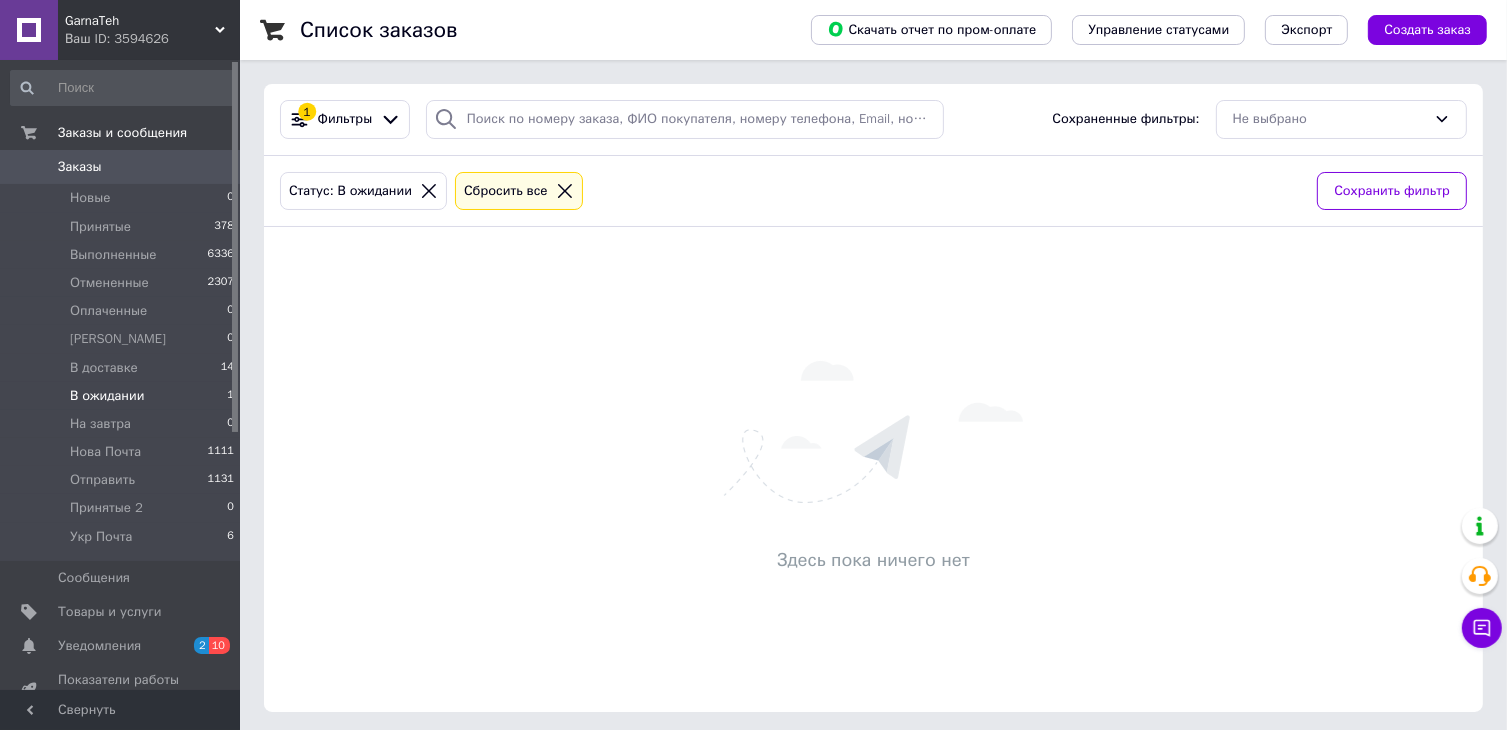 click on "Заказы" at bounding box center [80, 167] 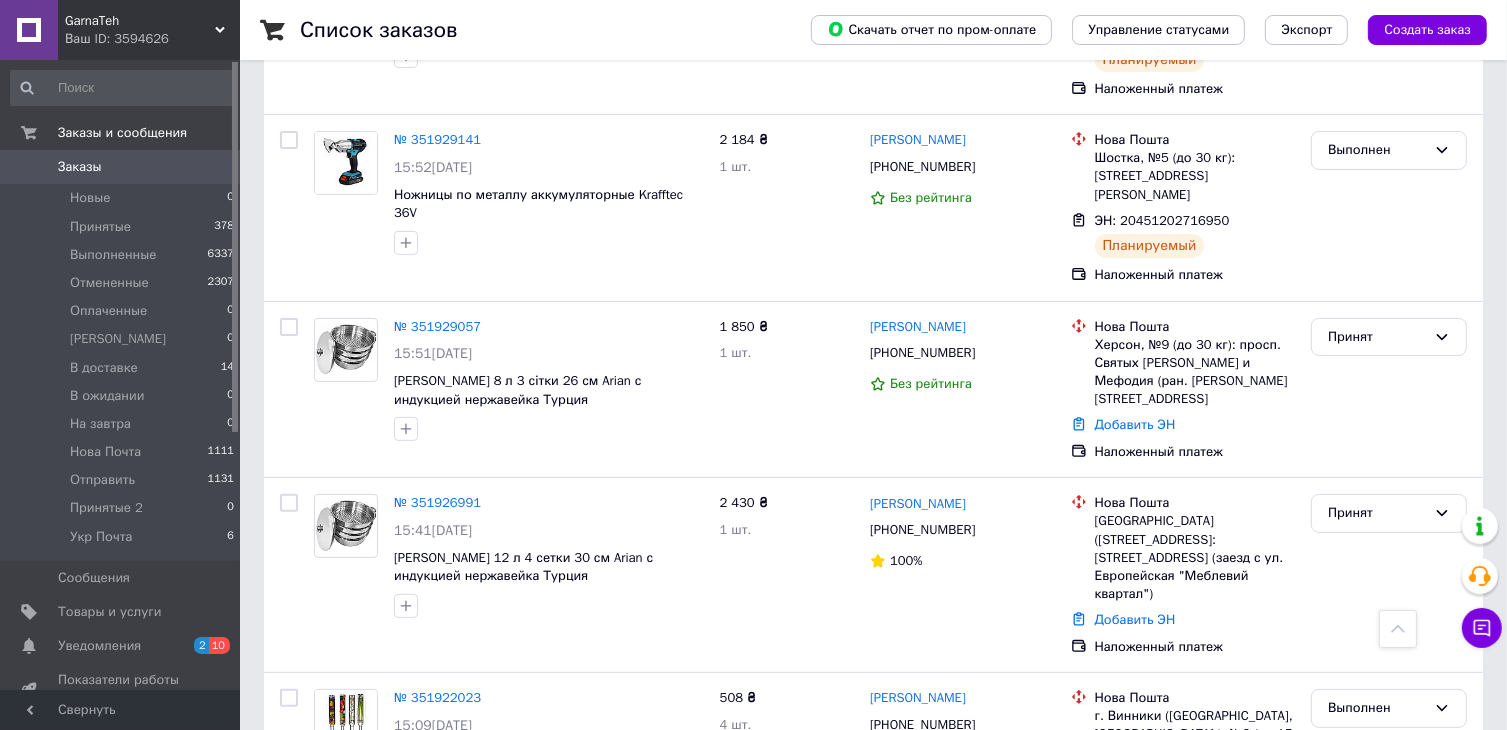 scroll, scrollTop: 600, scrollLeft: 0, axis: vertical 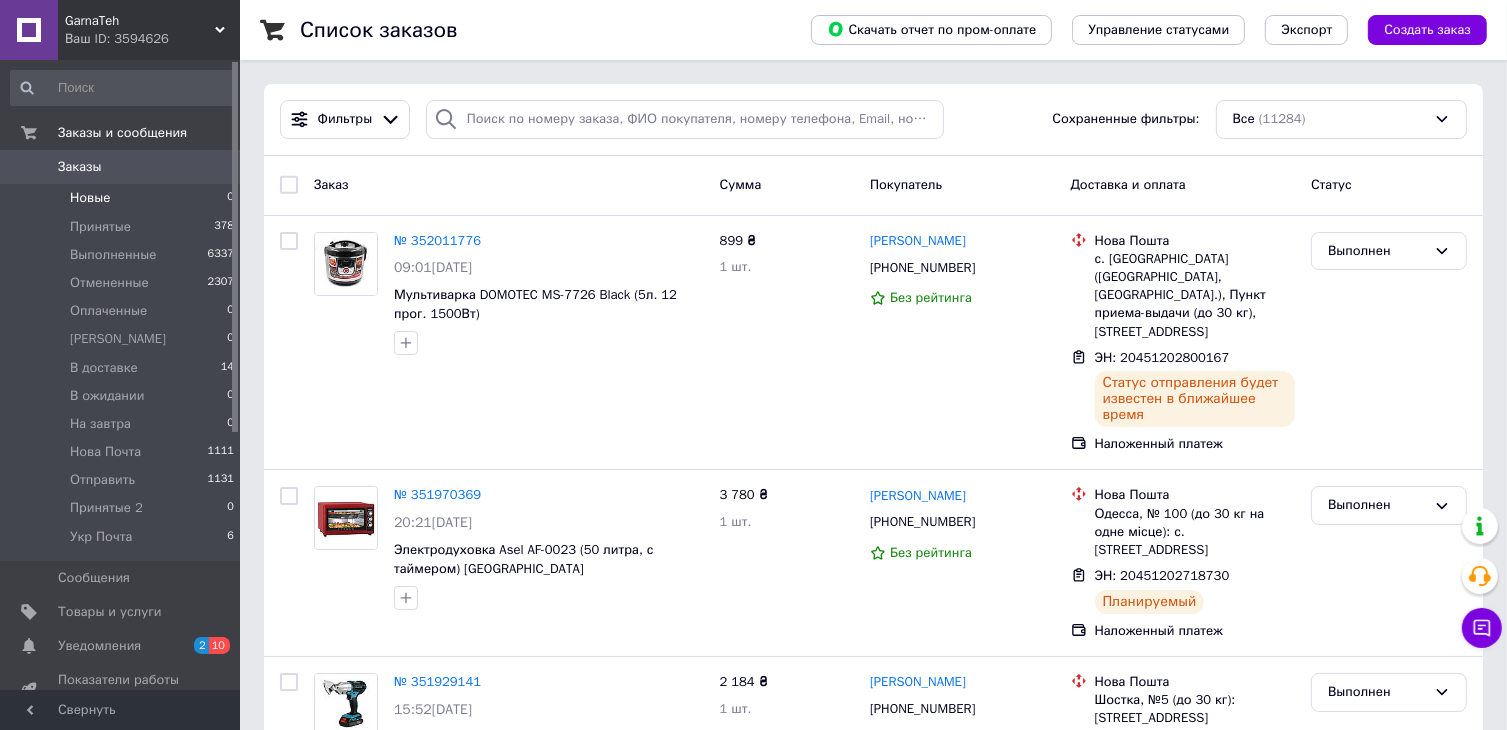 click on "Новые" at bounding box center [90, 198] 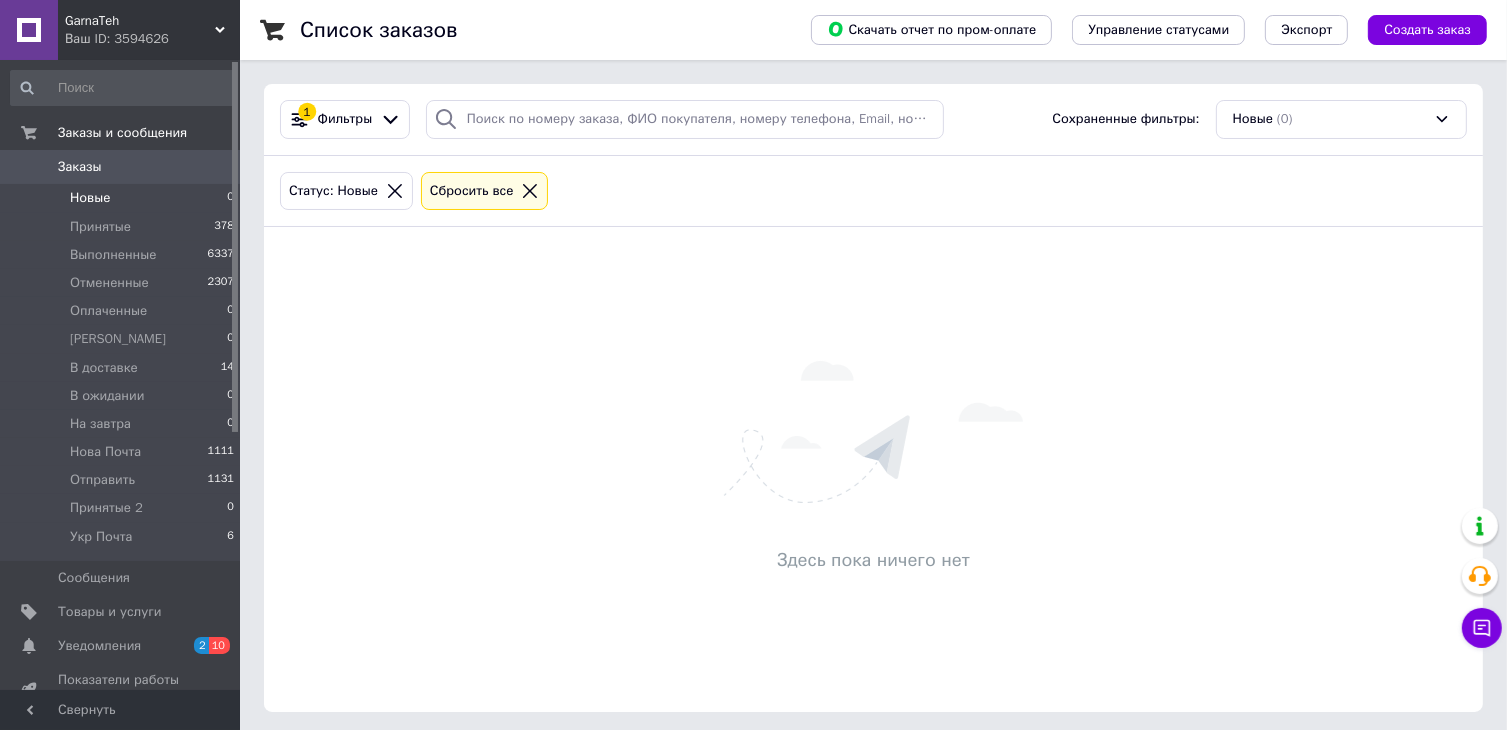 click on "Заказы" at bounding box center [80, 167] 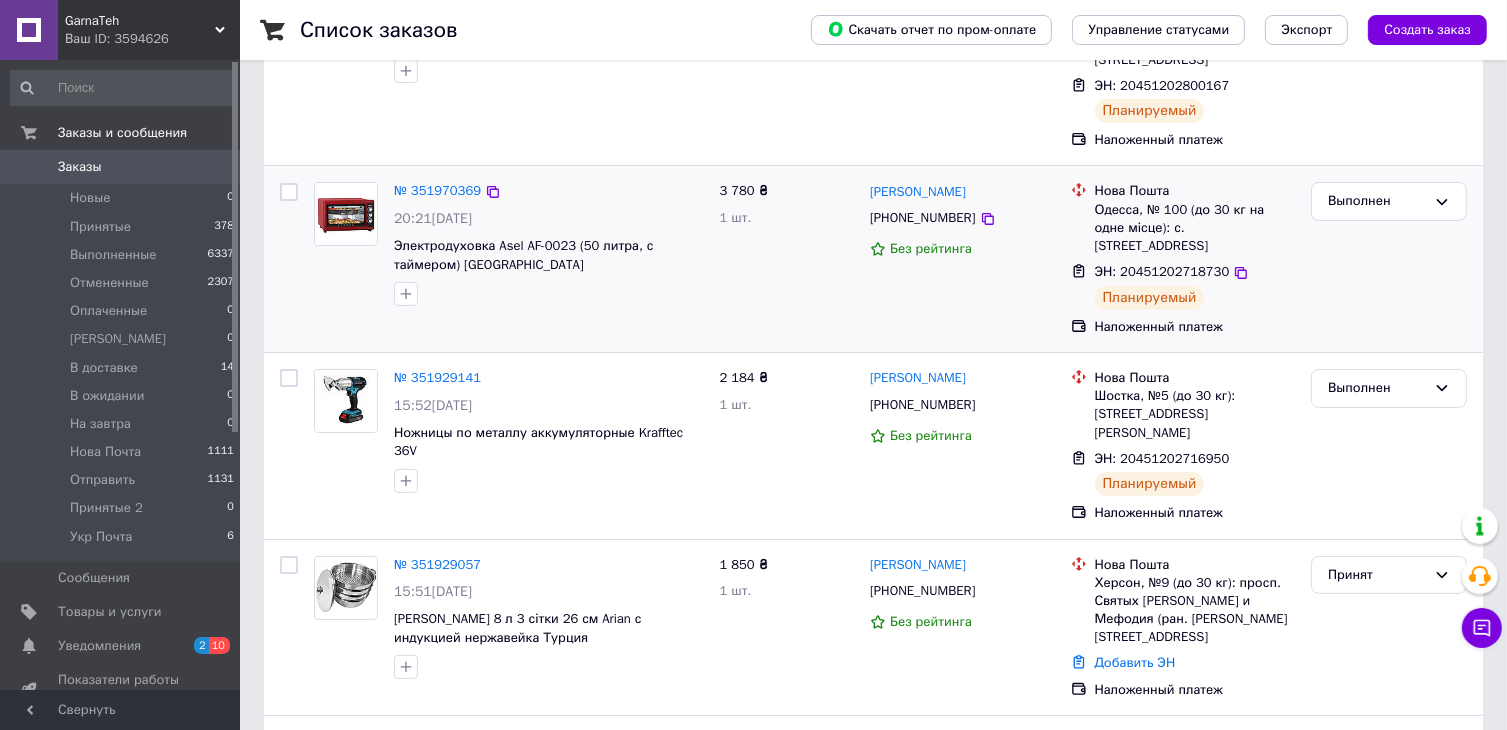 scroll, scrollTop: 400, scrollLeft: 0, axis: vertical 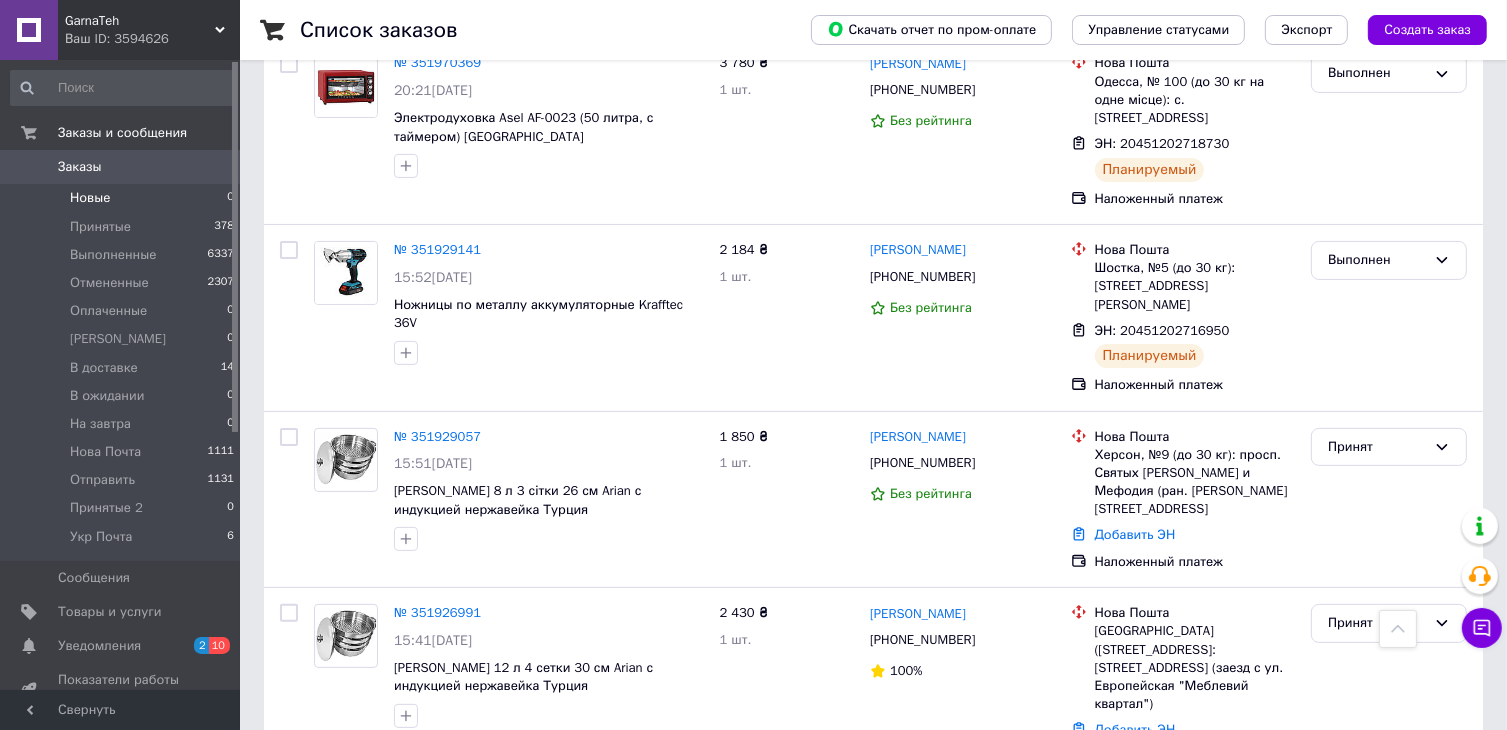 click on "Новые" at bounding box center [90, 198] 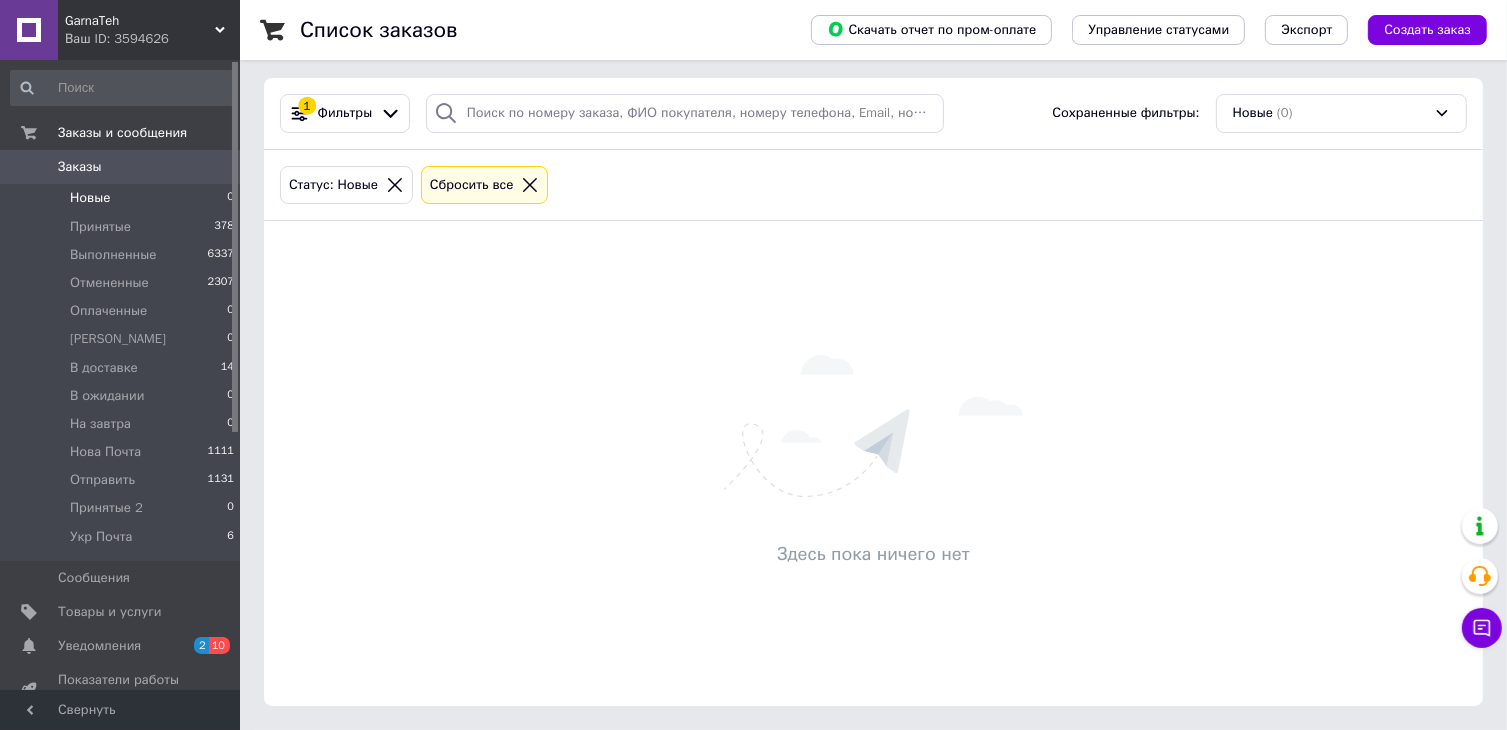 scroll, scrollTop: 0, scrollLeft: 0, axis: both 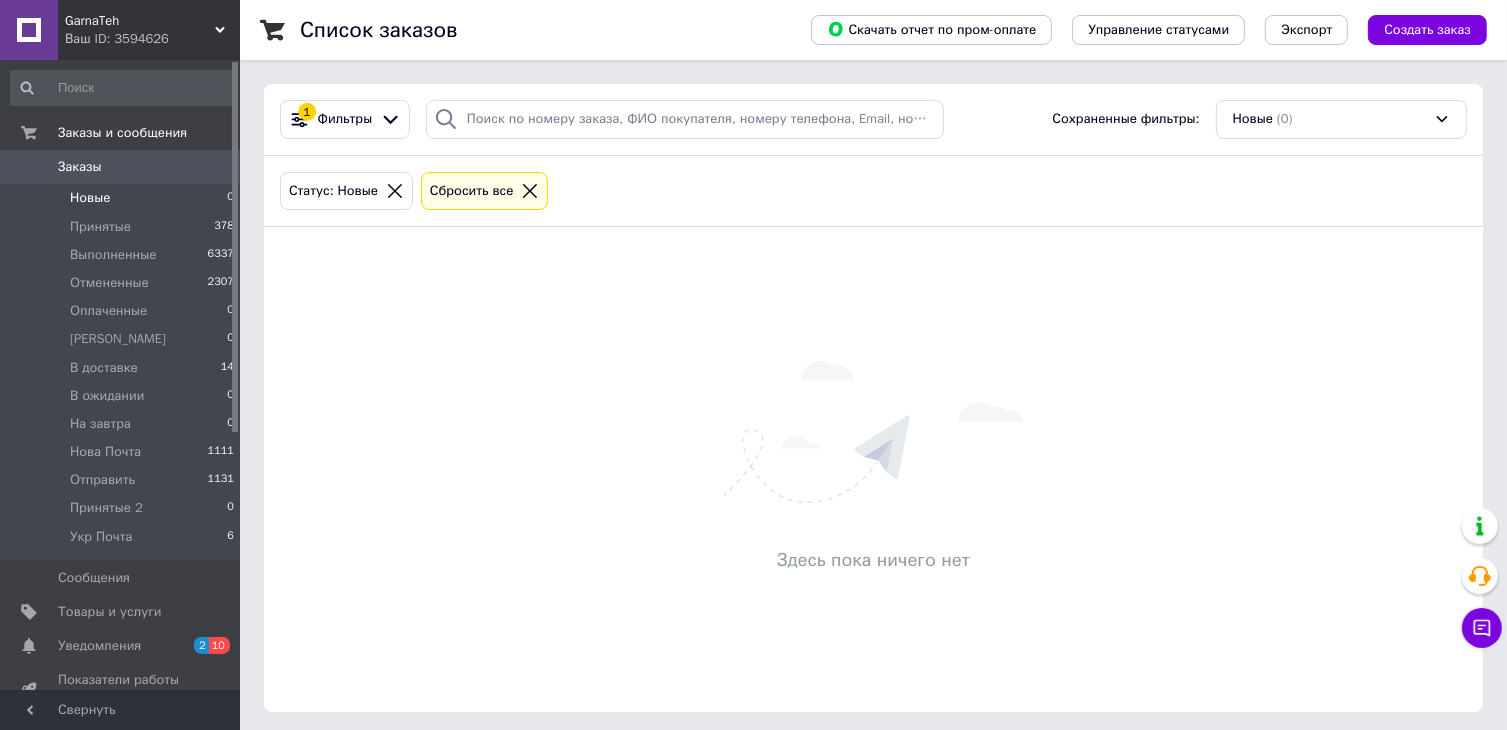 click on "Заказы" at bounding box center (80, 167) 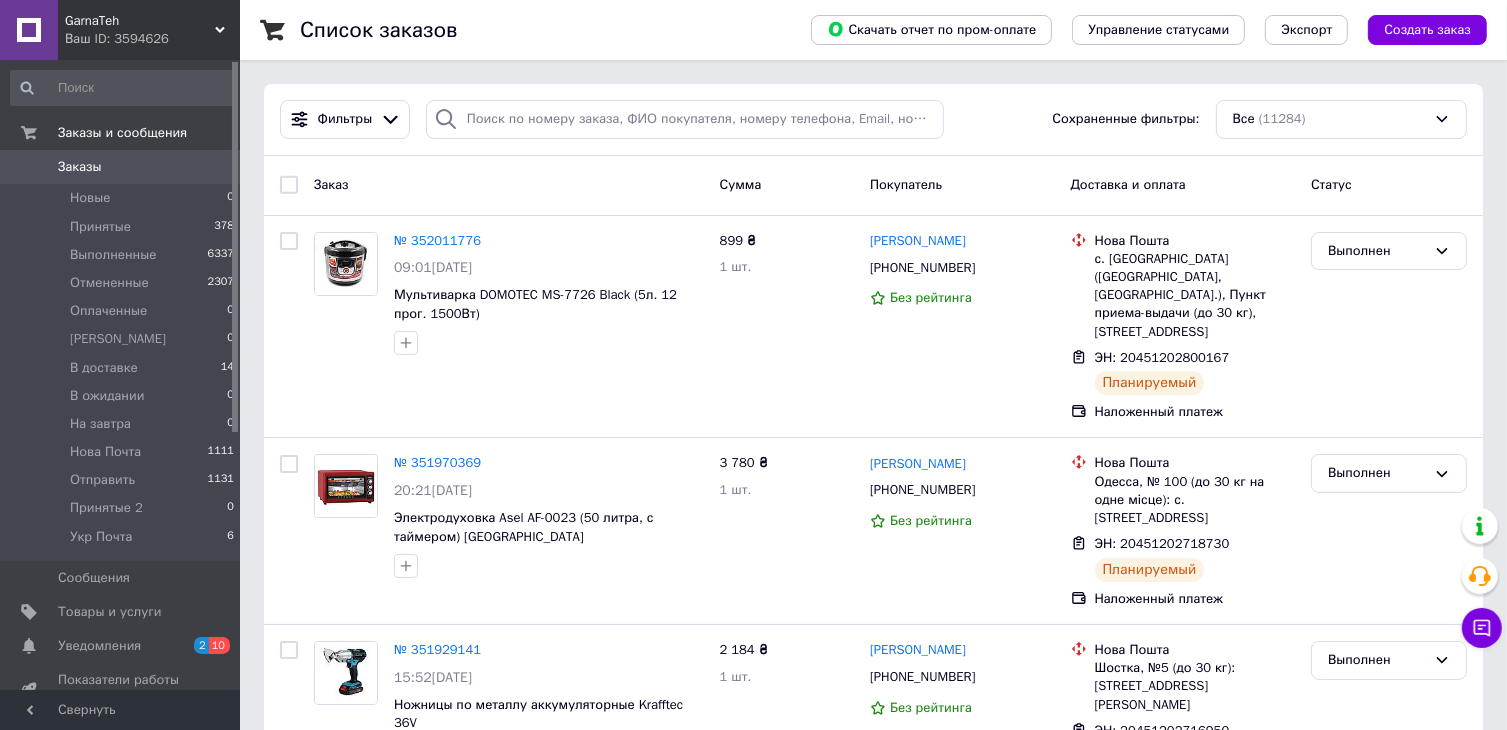 click on "Заказы 0" at bounding box center (123, 167) 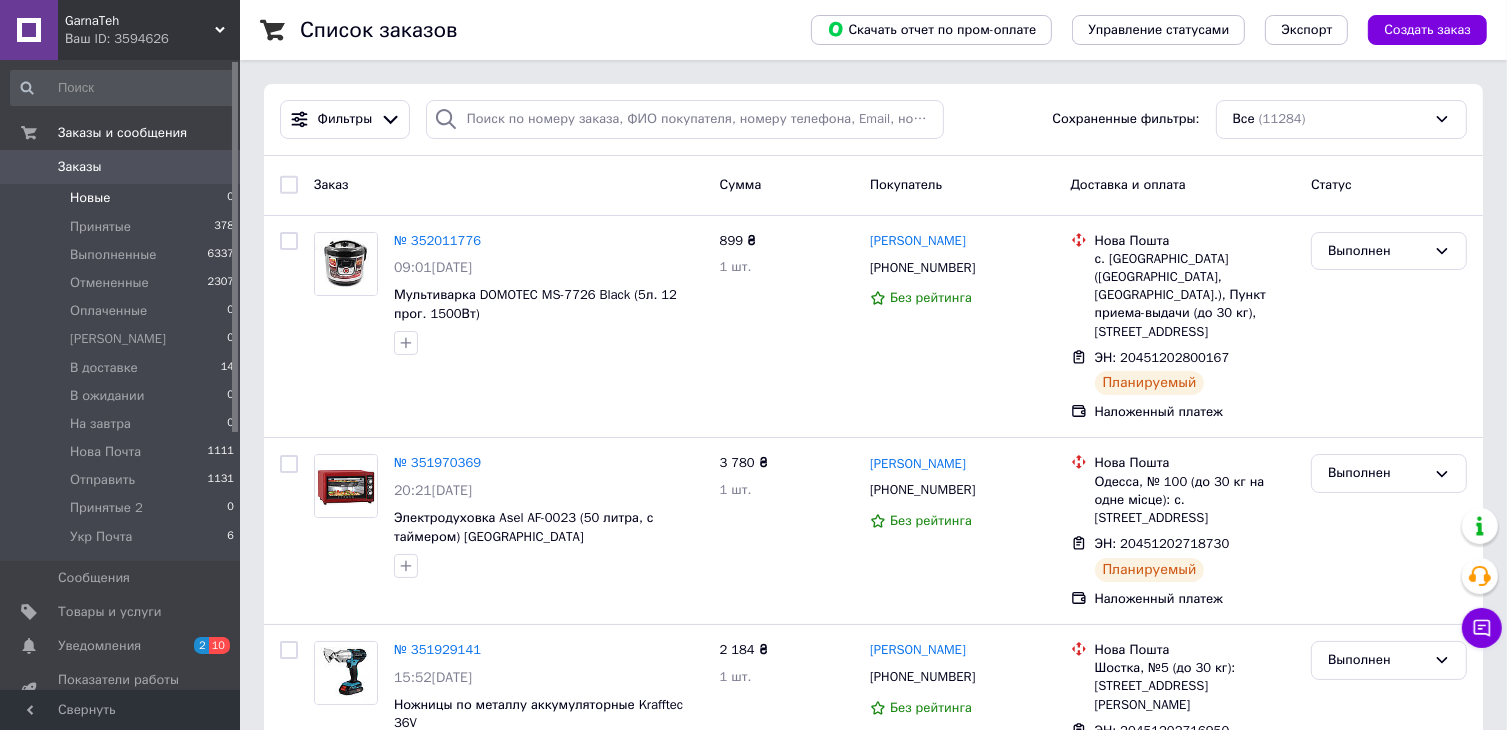 click on "Новые" at bounding box center (90, 198) 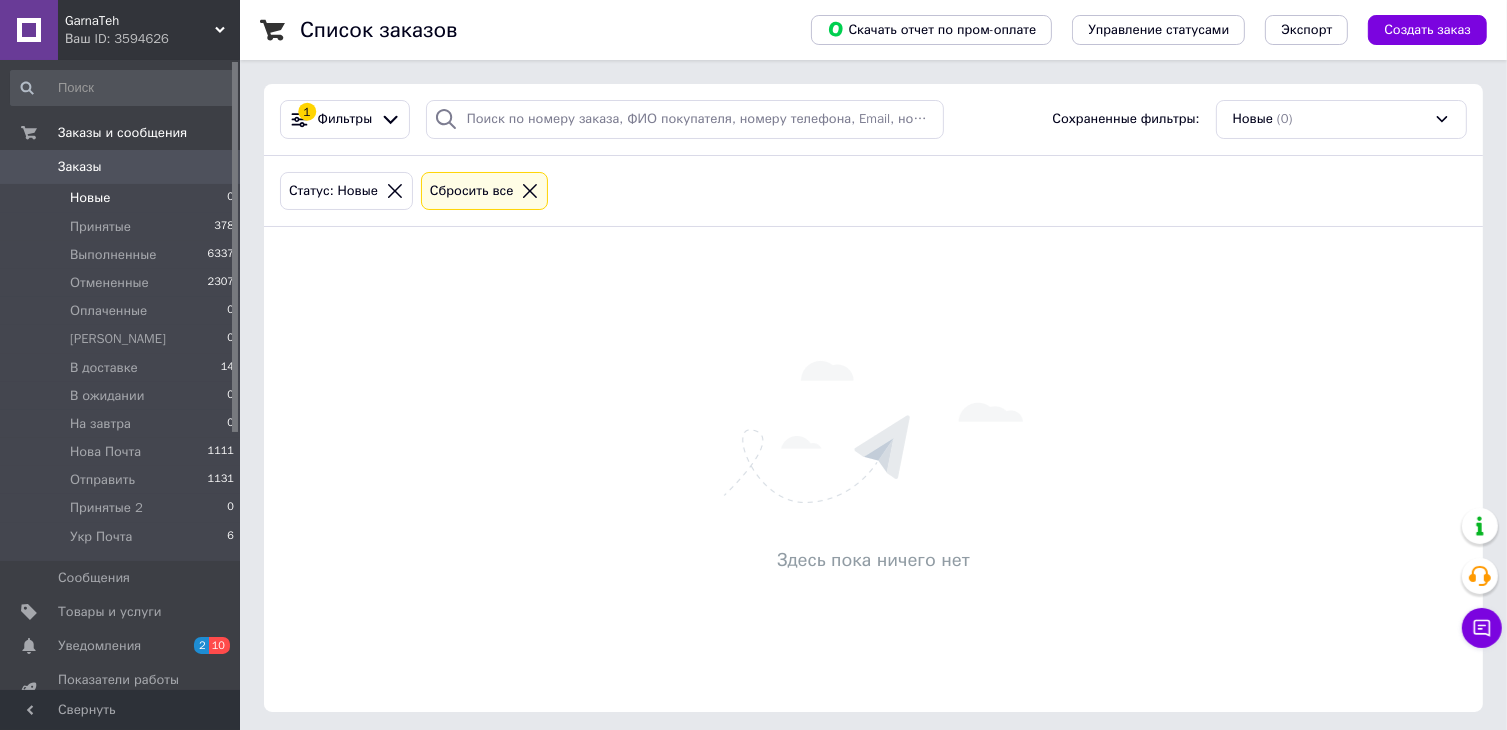drag, startPoint x: 112, startPoint y: 303, endPoint x: 544, endPoint y: 325, distance: 432.5598 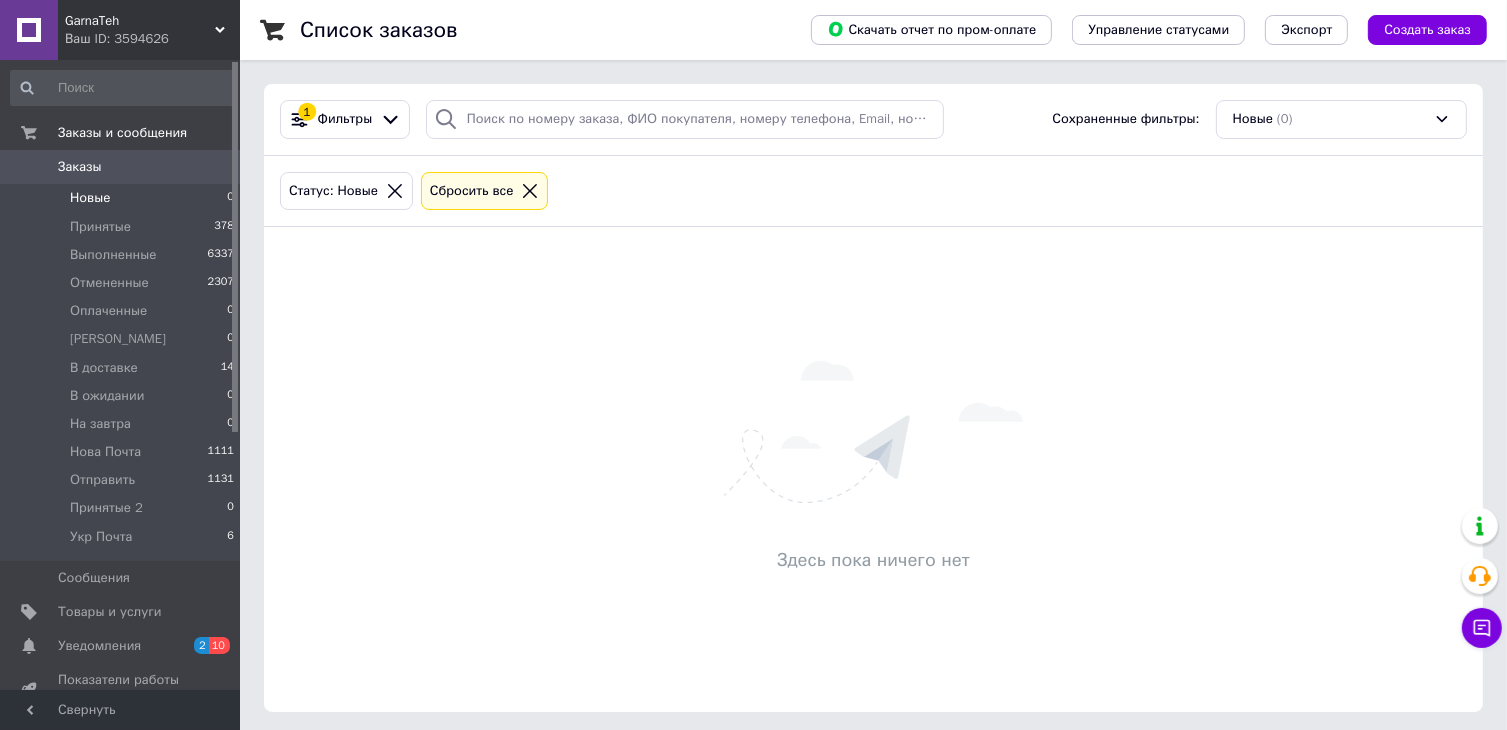 drag, startPoint x: 111, startPoint y: 408, endPoint x: 543, endPoint y: 445, distance: 433.5816 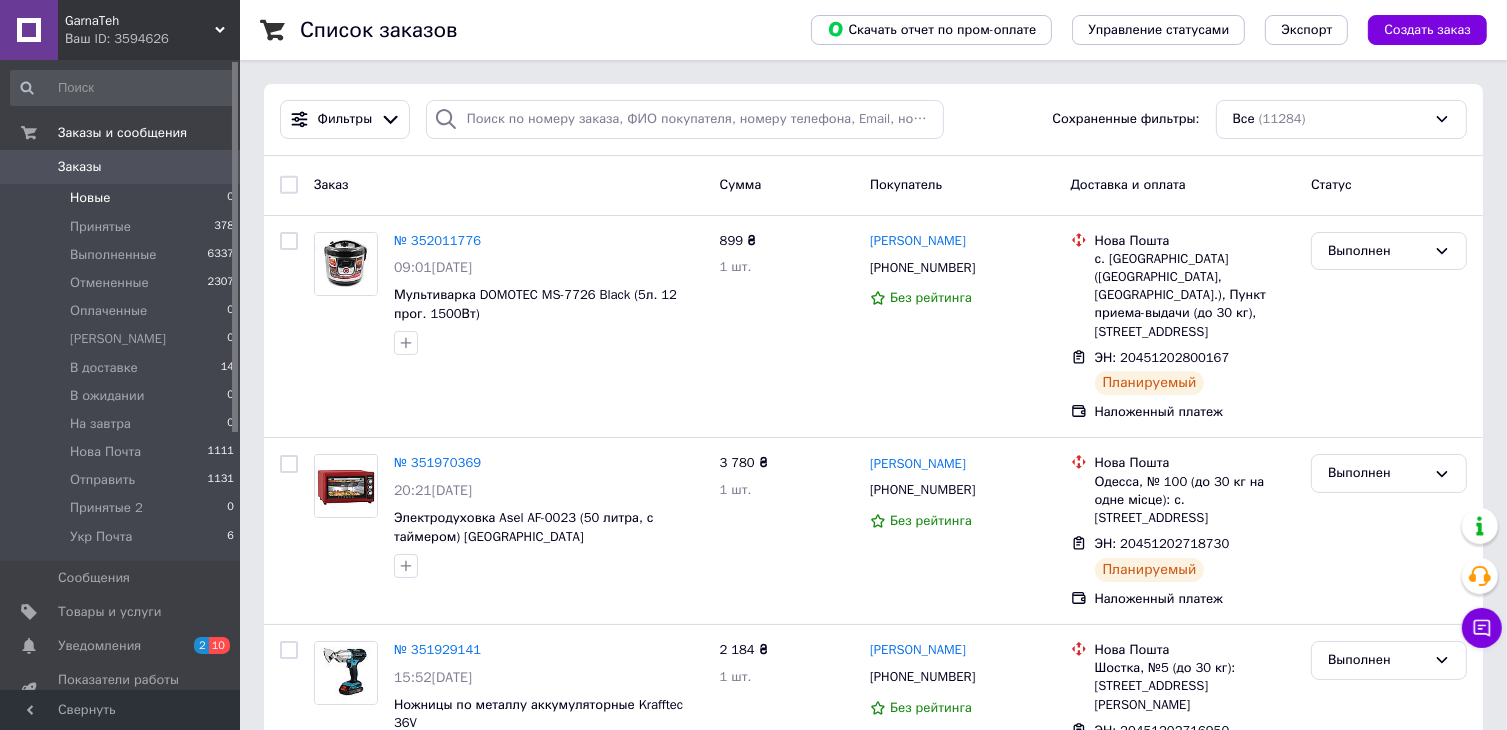 click on "Новые" at bounding box center [90, 198] 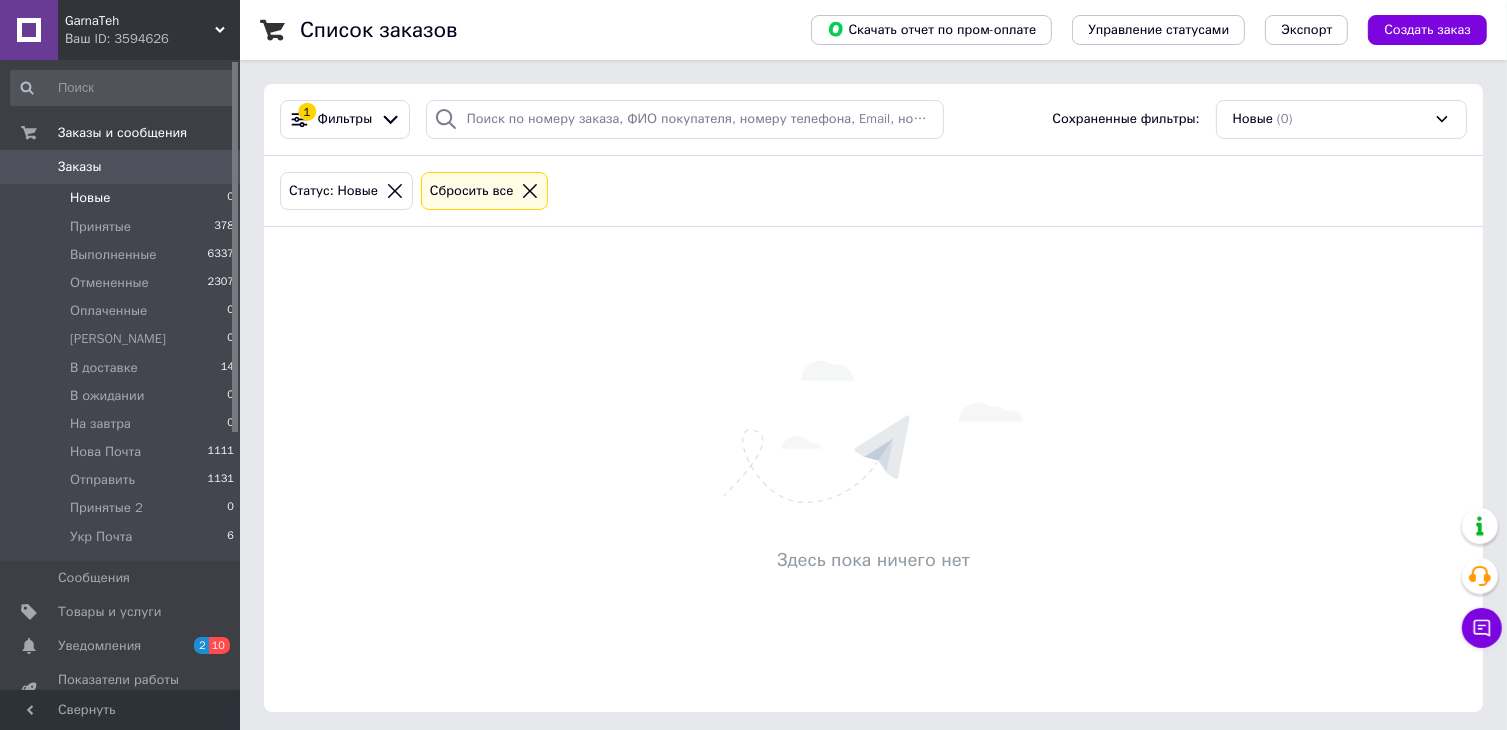click on "Заказы" at bounding box center (80, 167) 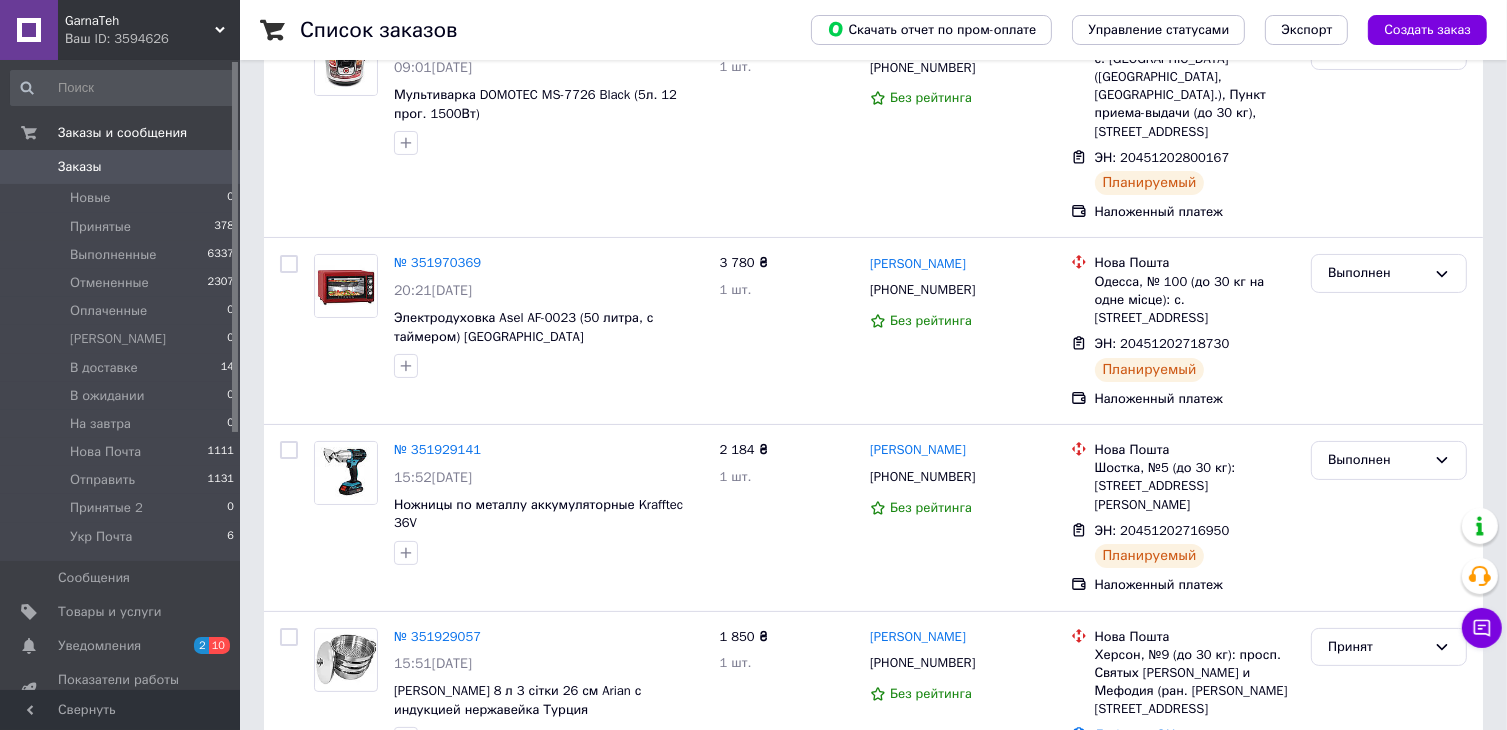 scroll, scrollTop: 0, scrollLeft: 0, axis: both 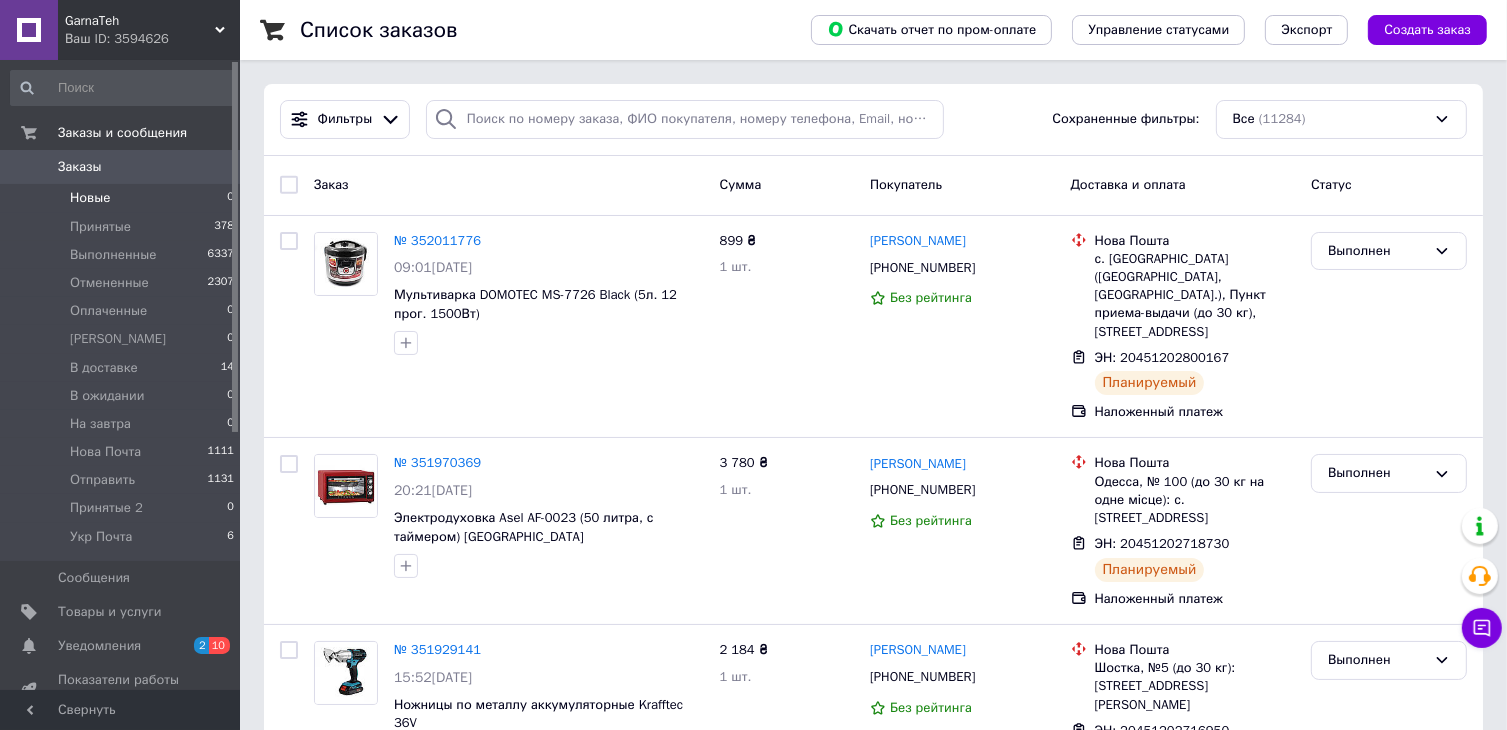 click on "Новые" at bounding box center (90, 198) 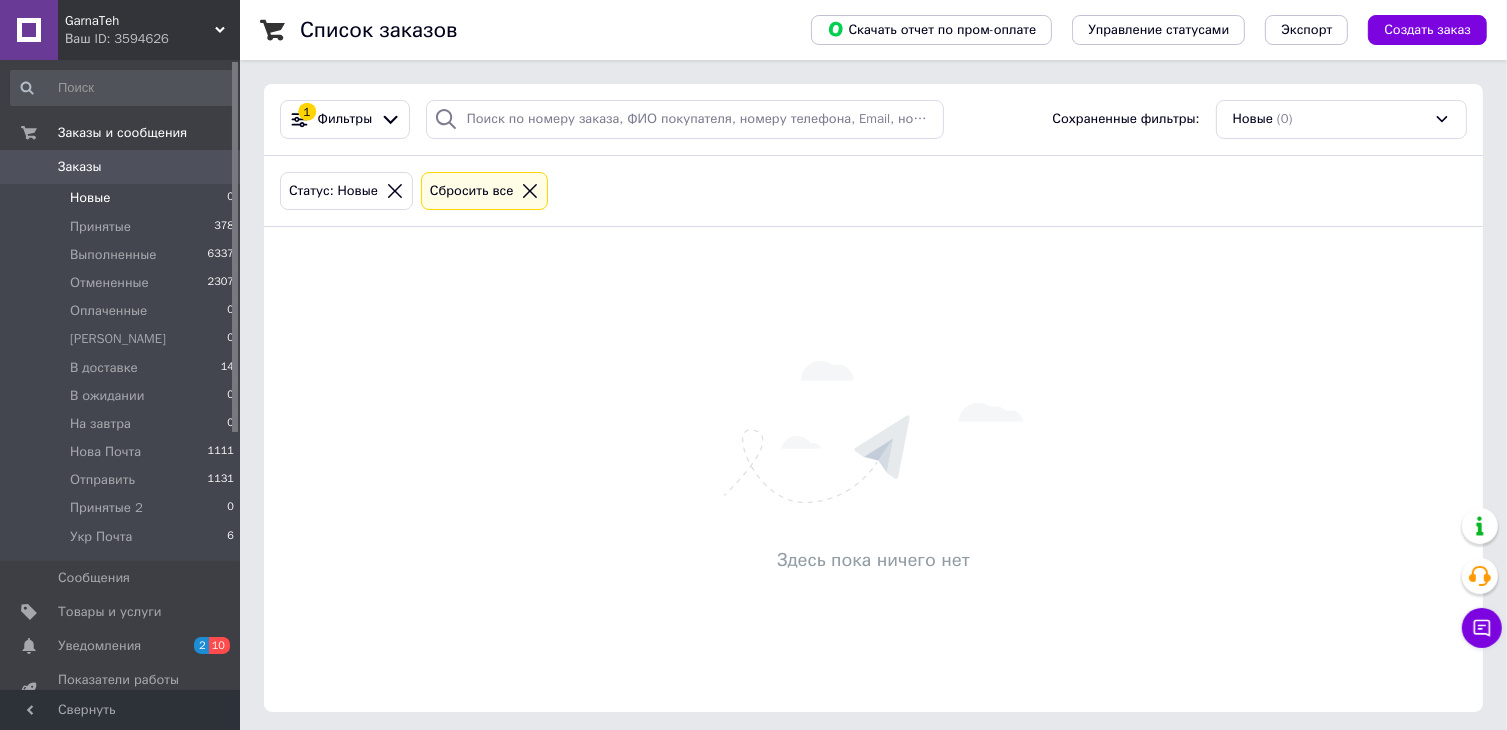 click 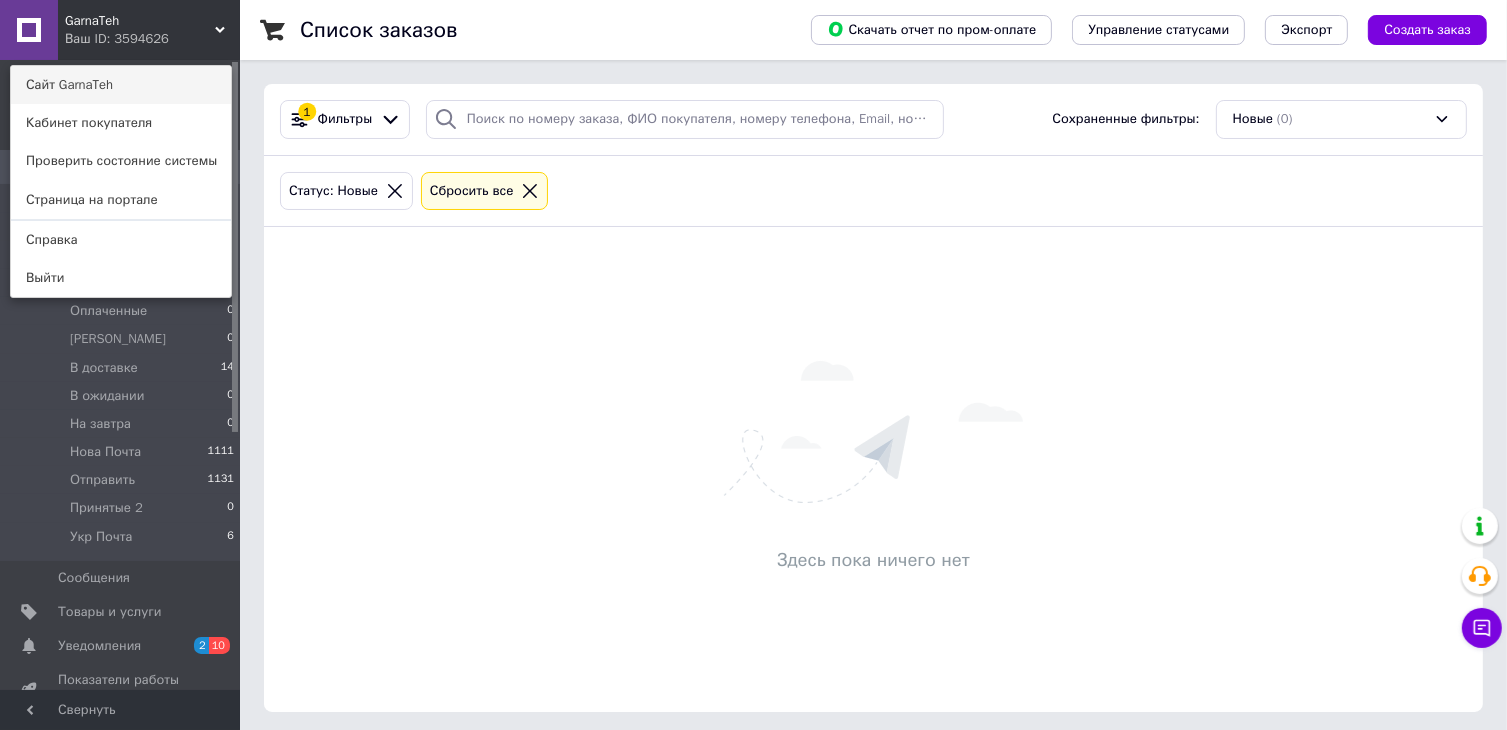 click on "Сайт GarnaTeh" at bounding box center [121, 85] 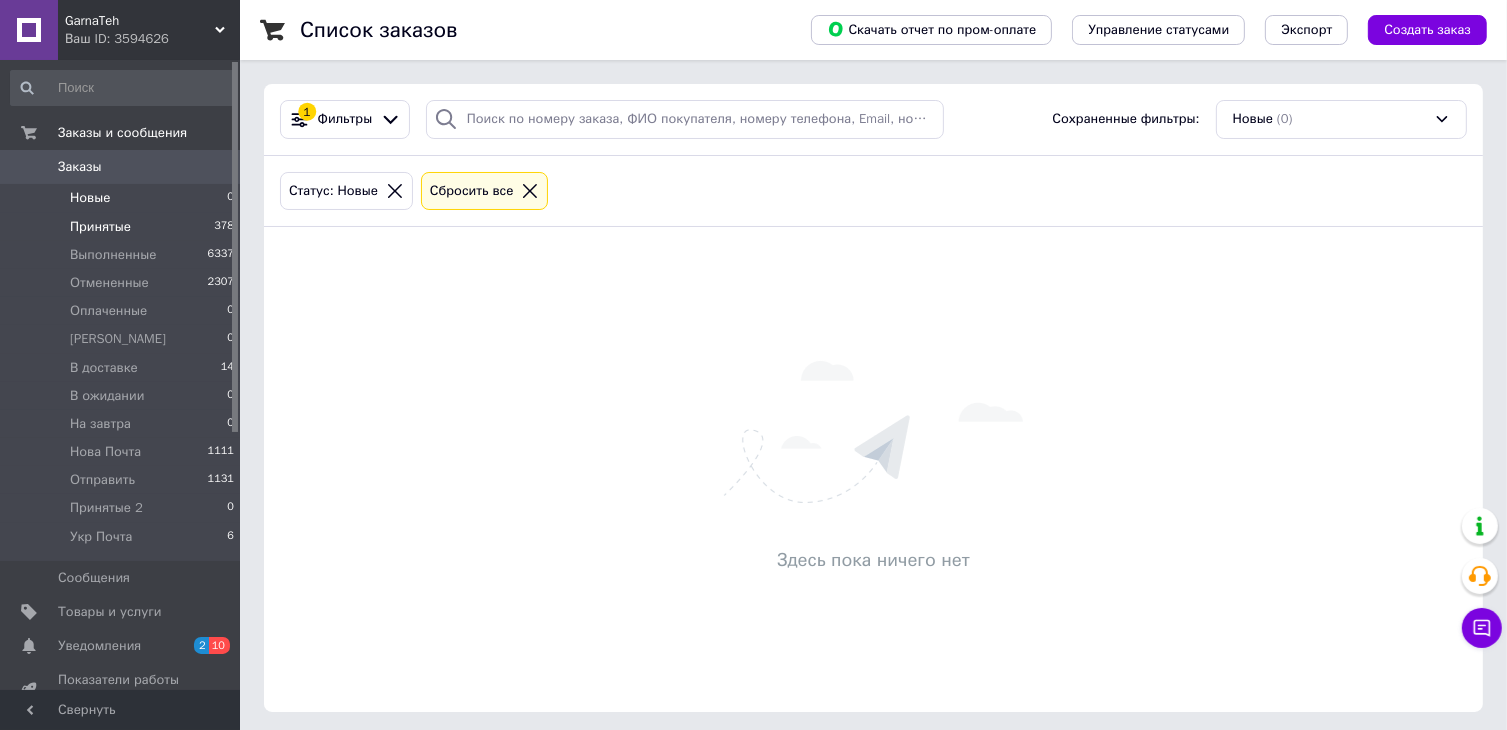 click on "Принятые" at bounding box center [100, 227] 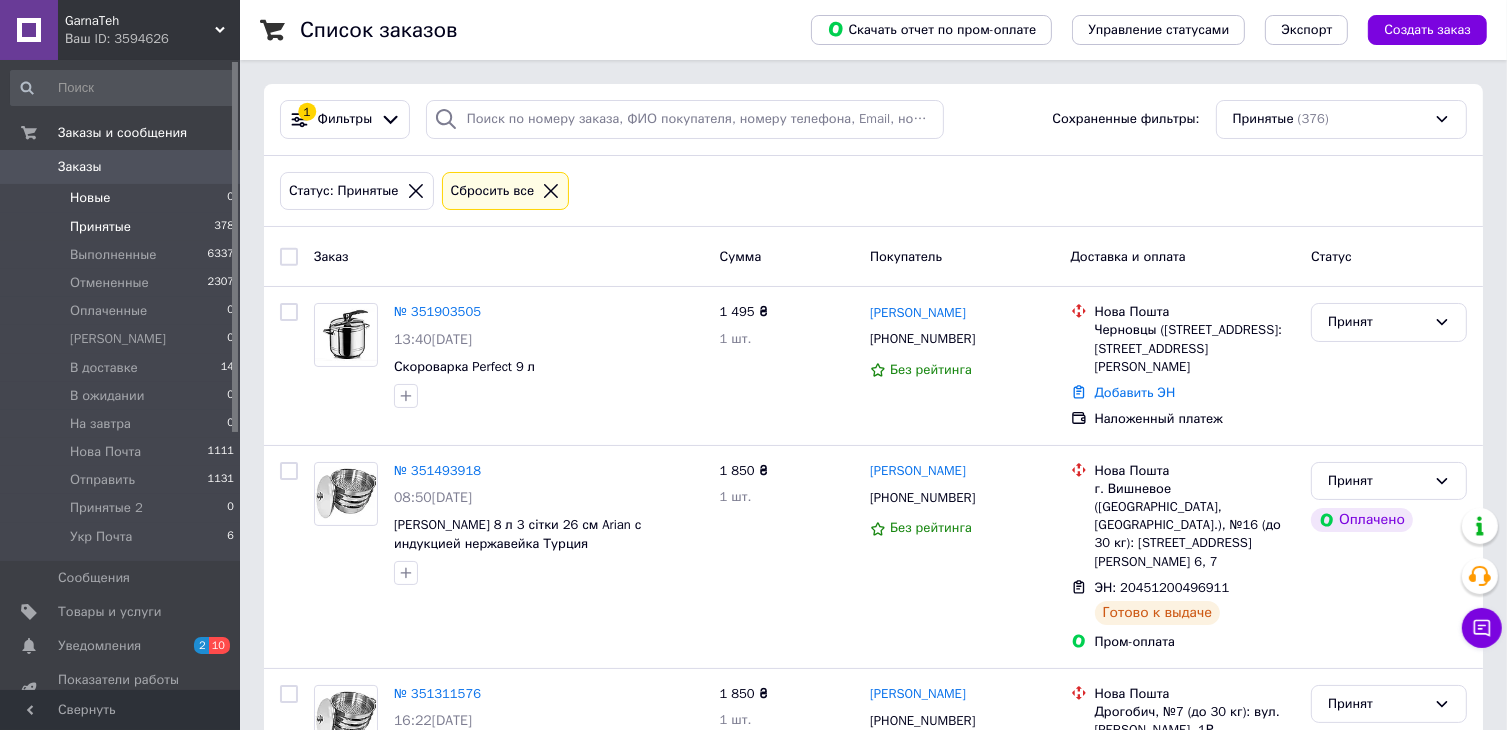 click on "Новые" at bounding box center (90, 198) 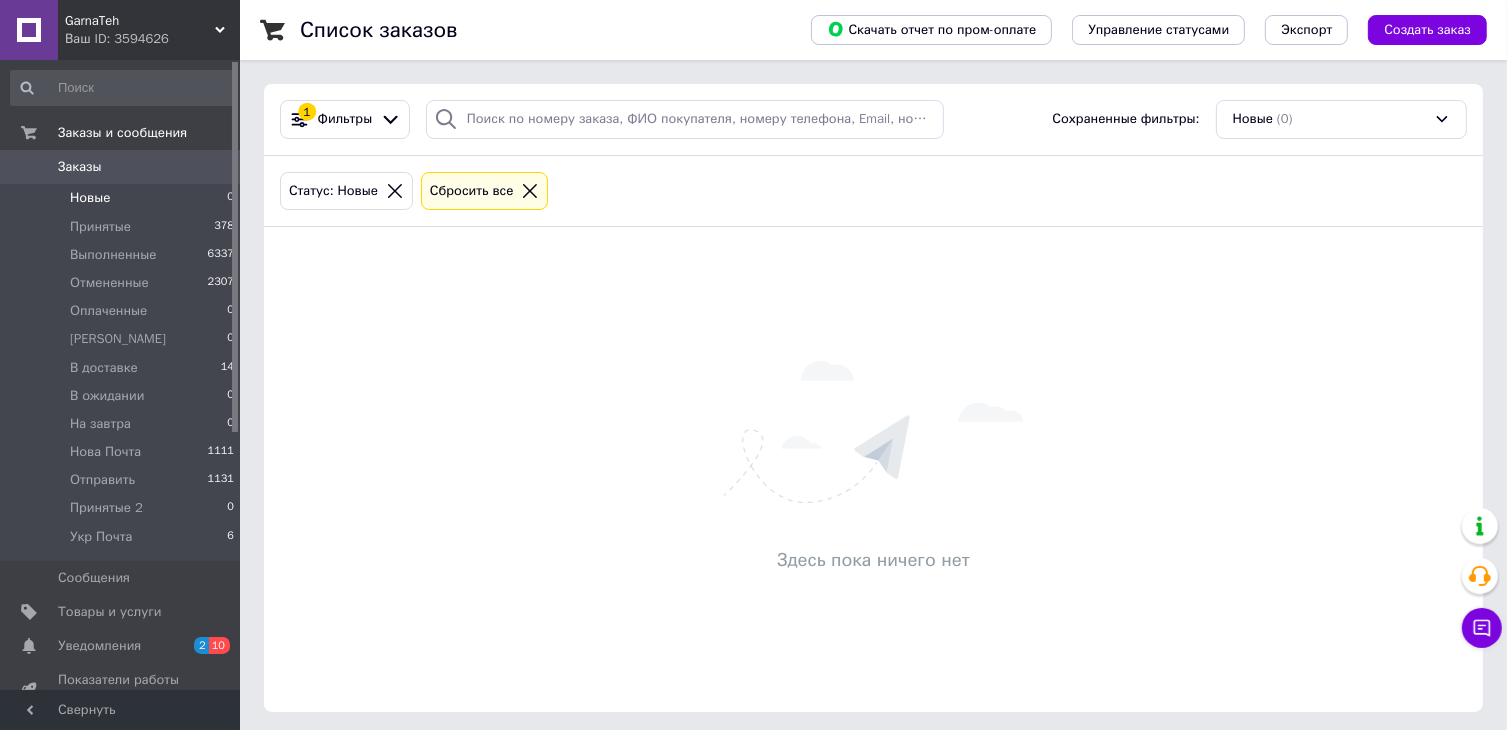 click on "Новые" at bounding box center (90, 198) 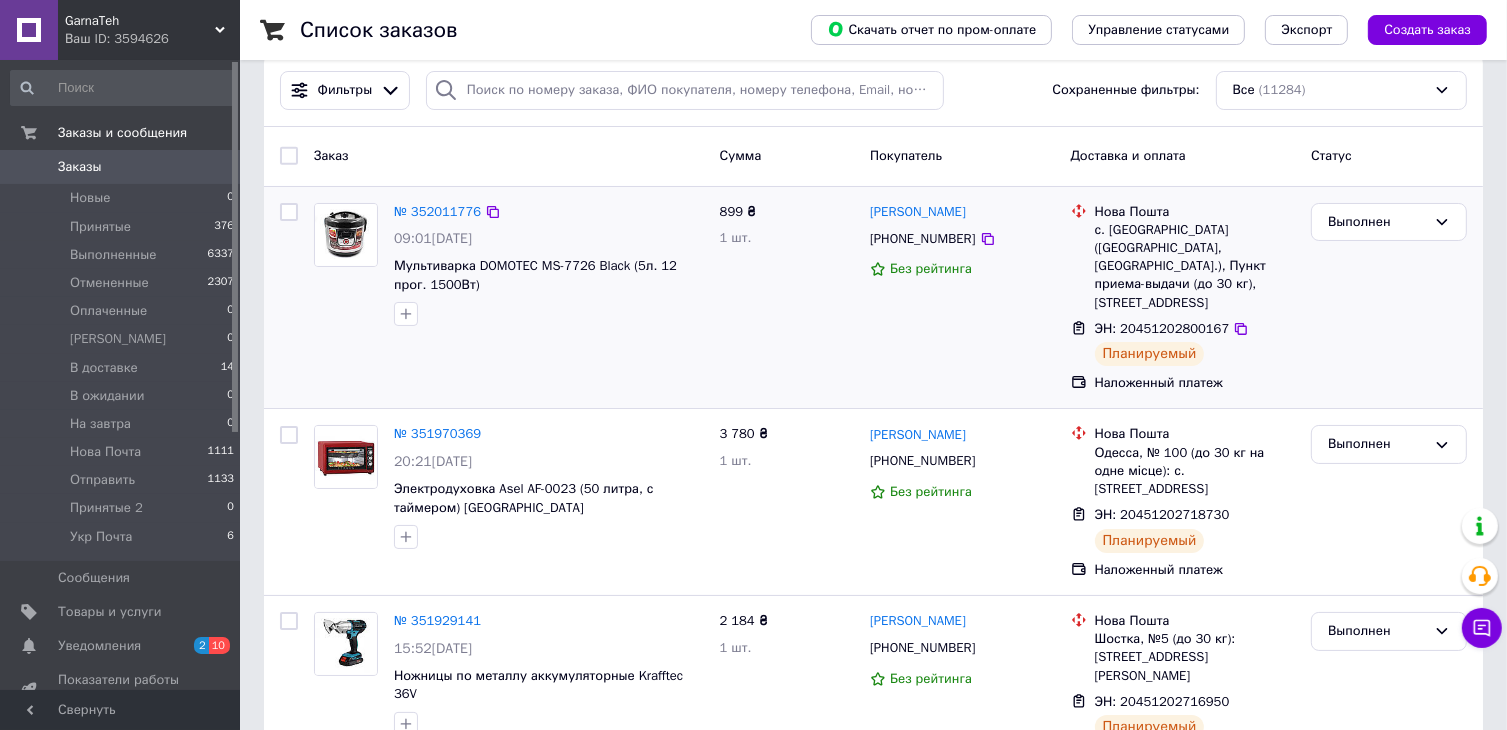 scroll, scrollTop: 0, scrollLeft: 0, axis: both 